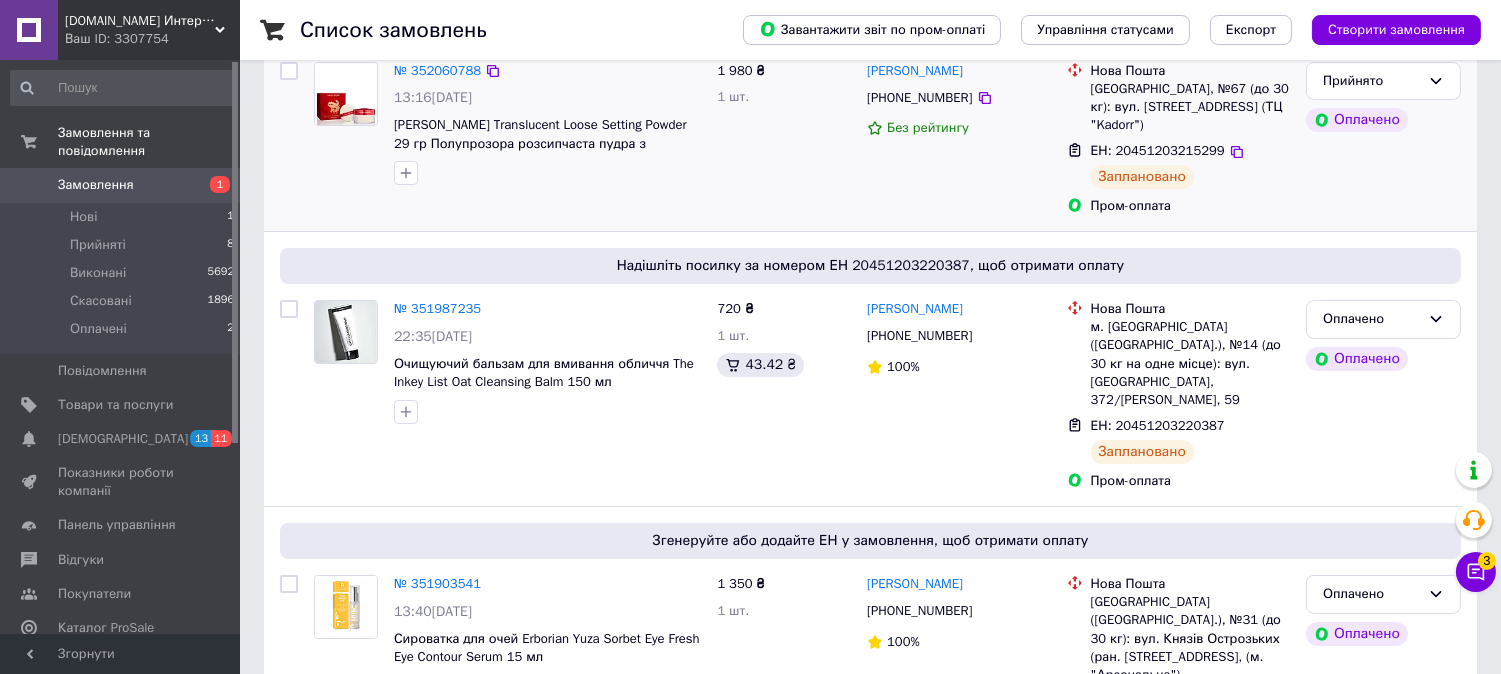 scroll, scrollTop: 555, scrollLeft: 0, axis: vertical 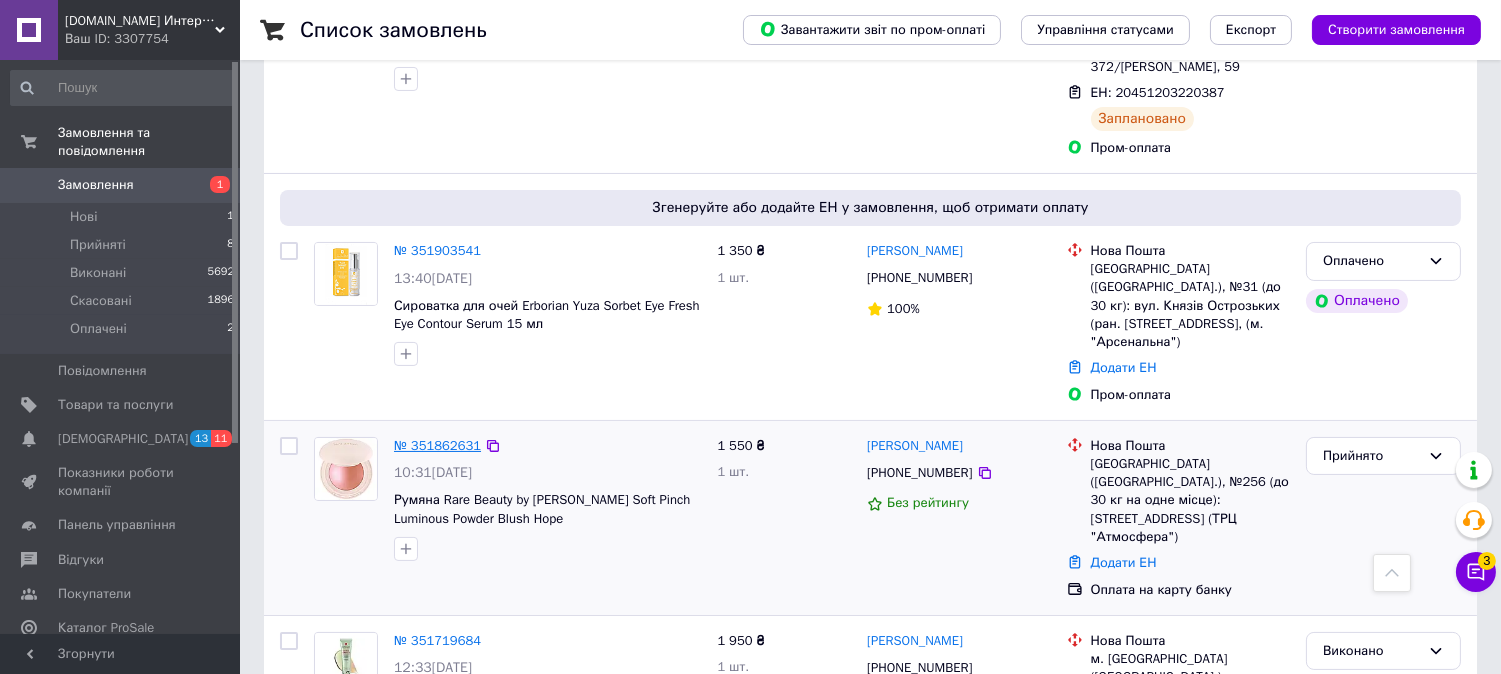 click on "№ 351862631" at bounding box center (437, 445) 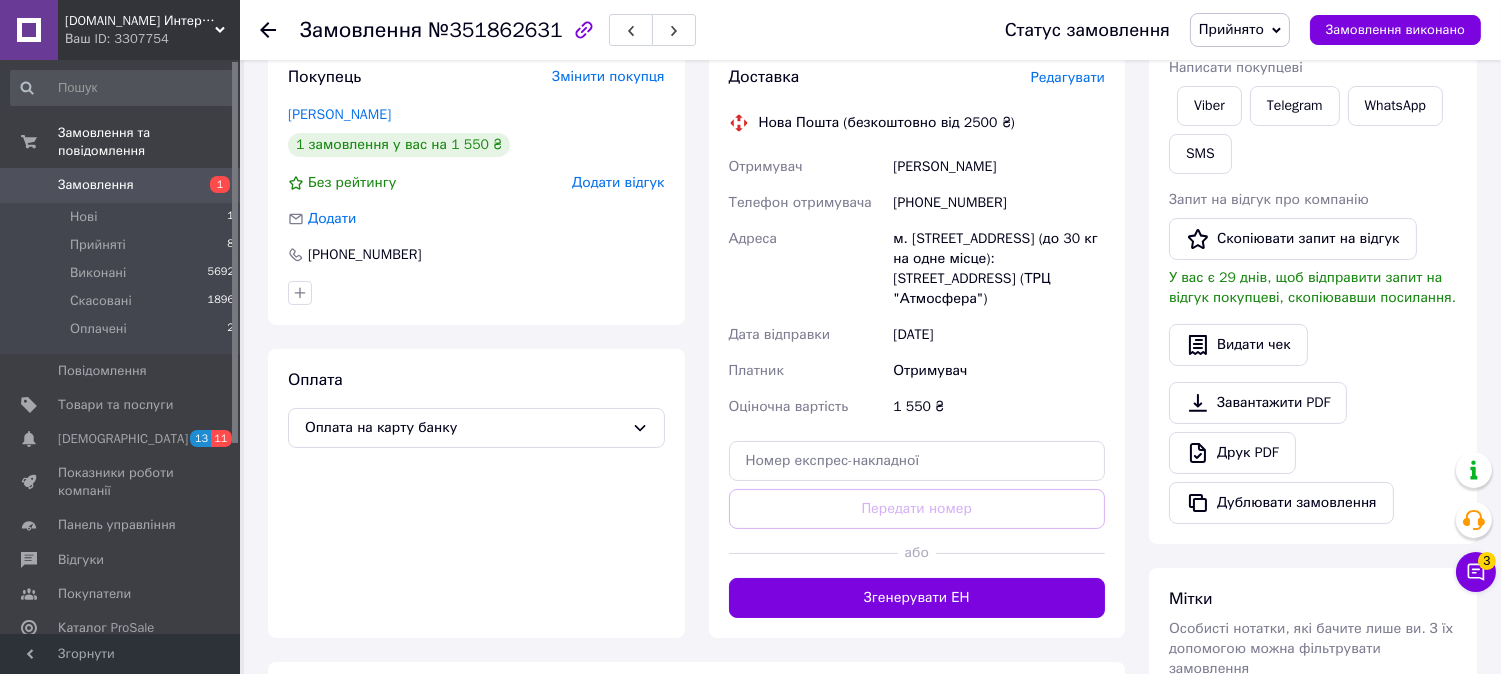 scroll, scrollTop: 444, scrollLeft: 0, axis: vertical 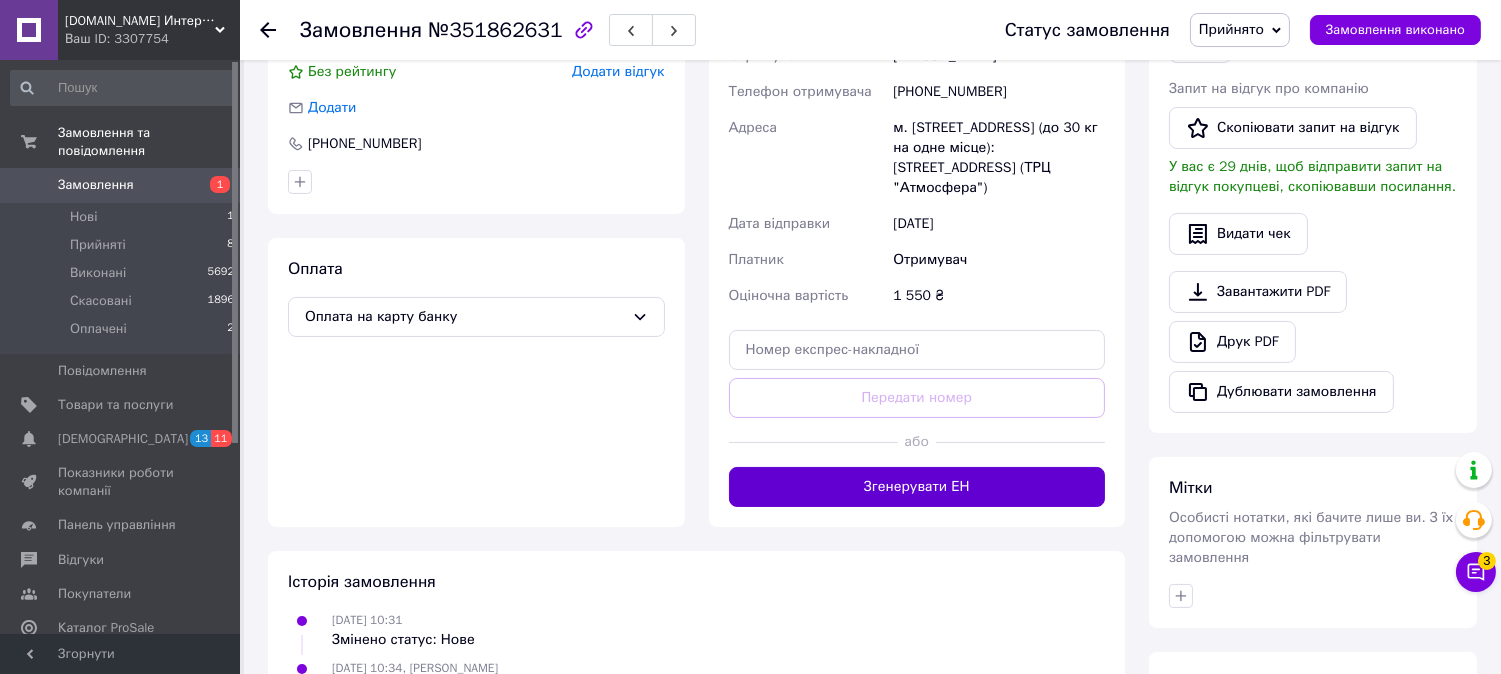 click on "Згенерувати ЕН" at bounding box center (917, 487) 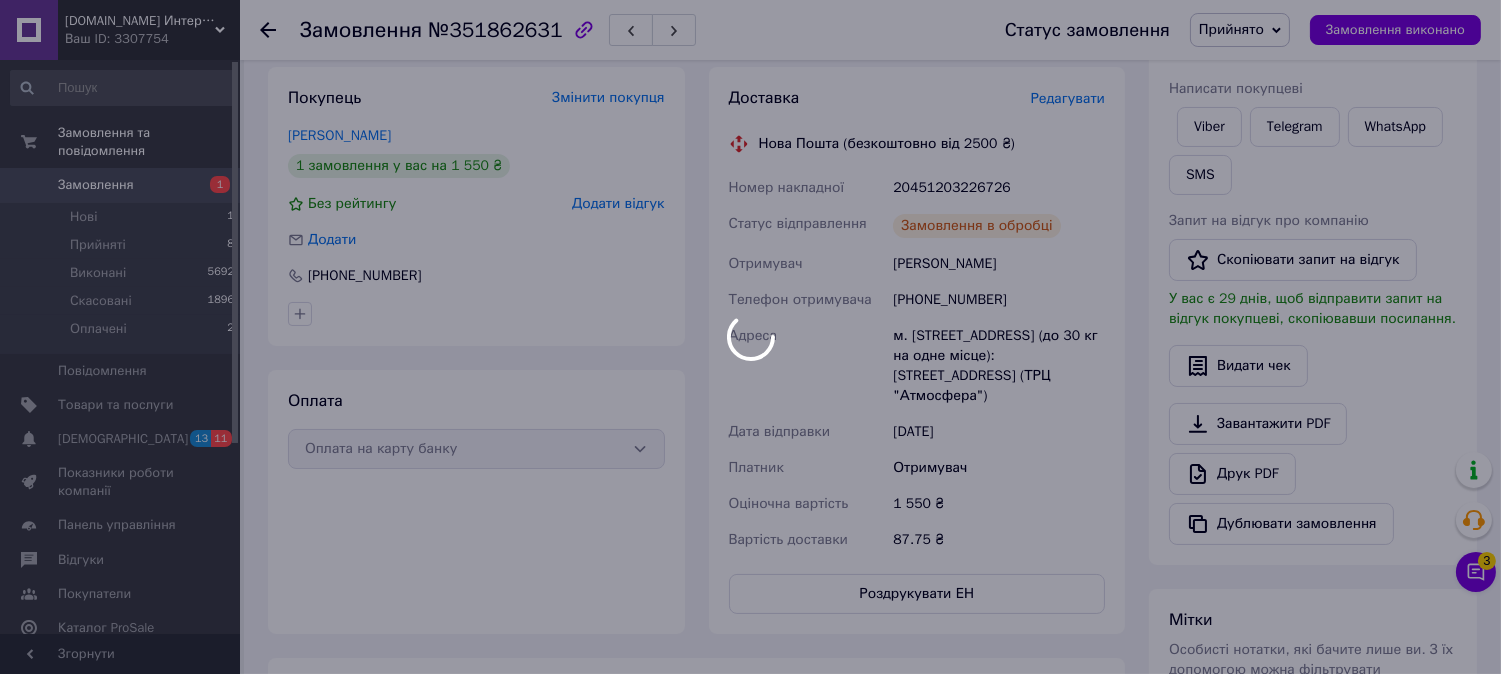 scroll, scrollTop: 222, scrollLeft: 0, axis: vertical 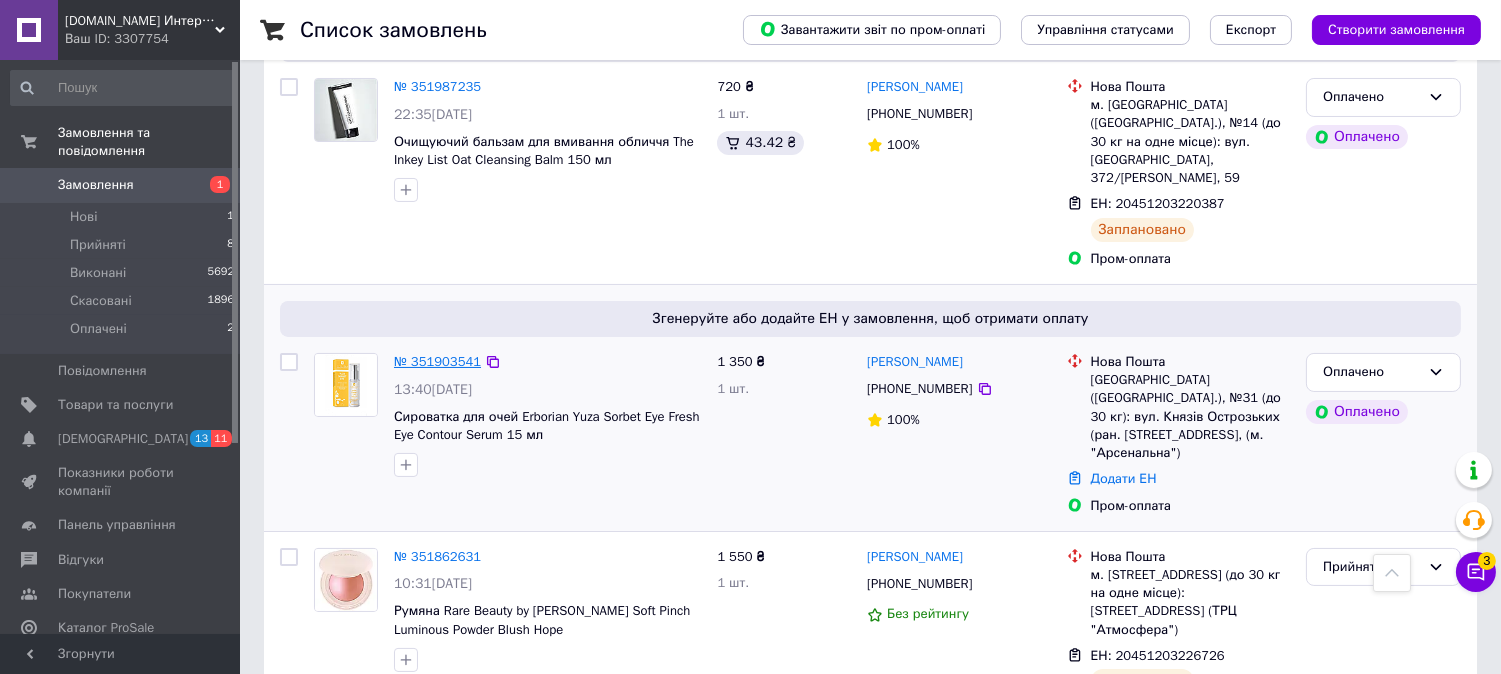 click on "№ 351903541" at bounding box center (437, 361) 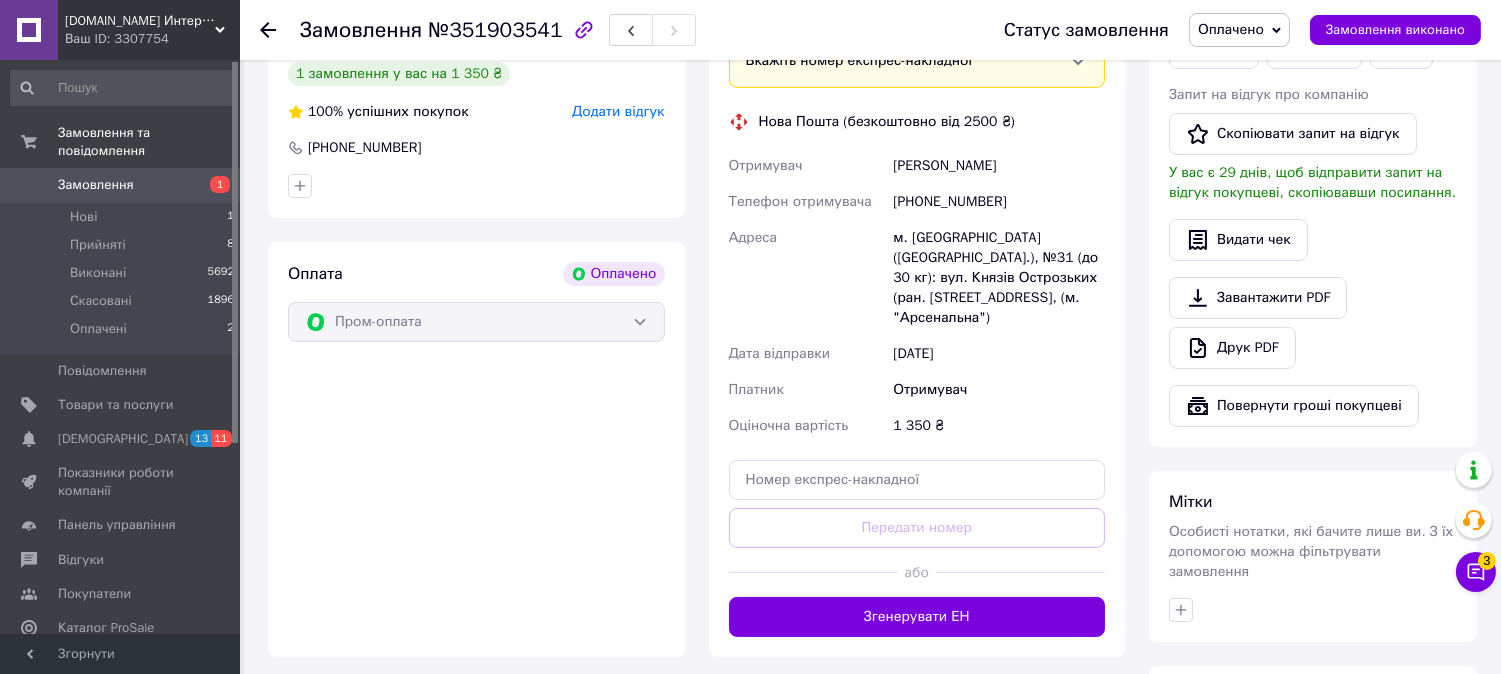 scroll, scrollTop: 1000, scrollLeft: 0, axis: vertical 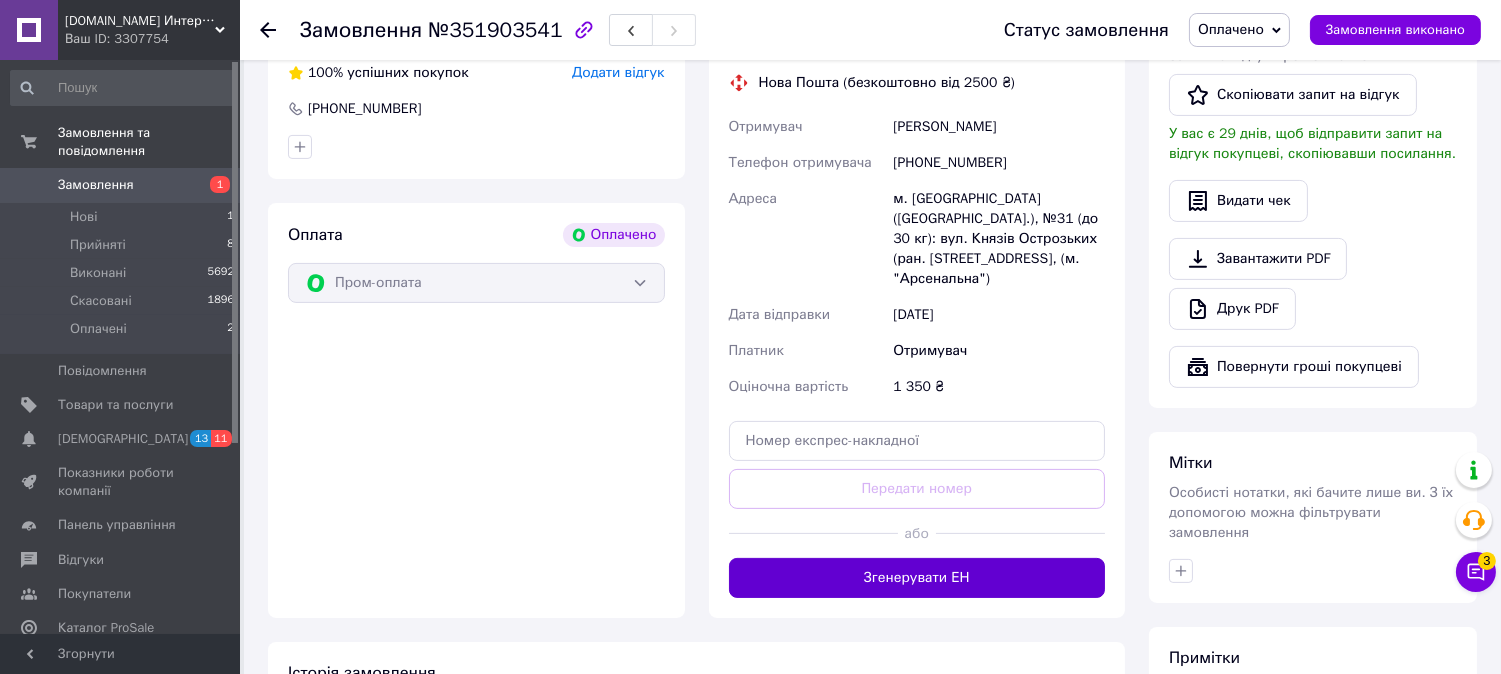 click on "Згенерувати ЕН" at bounding box center [917, 578] 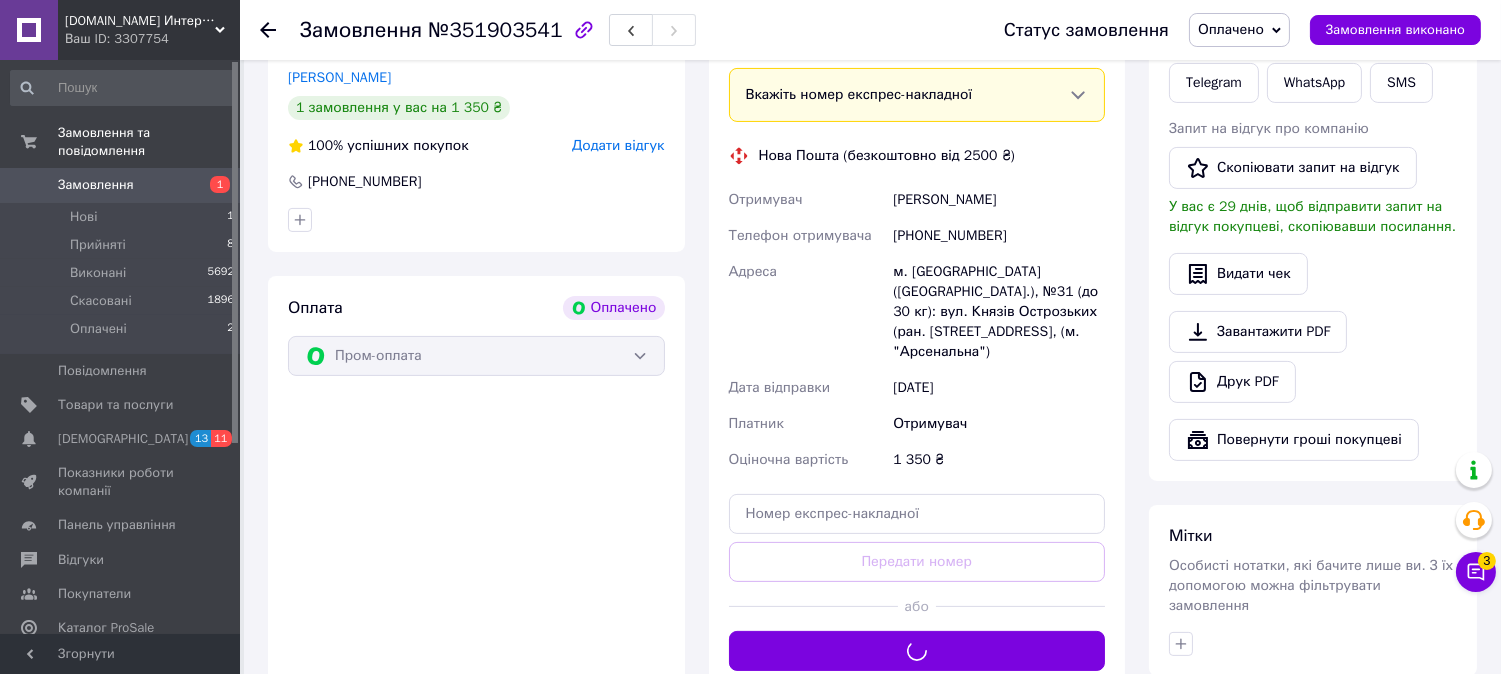 scroll, scrollTop: 888, scrollLeft: 0, axis: vertical 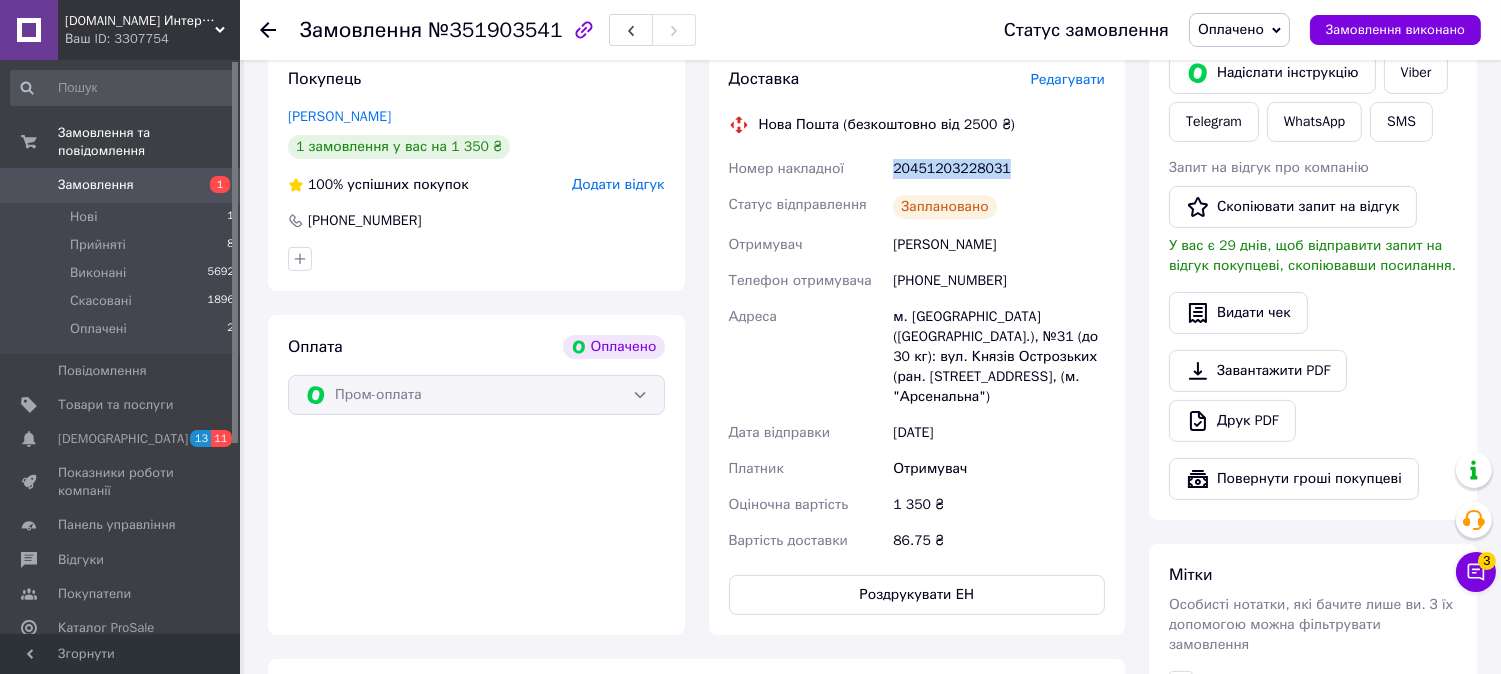 drag, startPoint x: 896, startPoint y: 167, endPoint x: 1003, endPoint y: 167, distance: 107 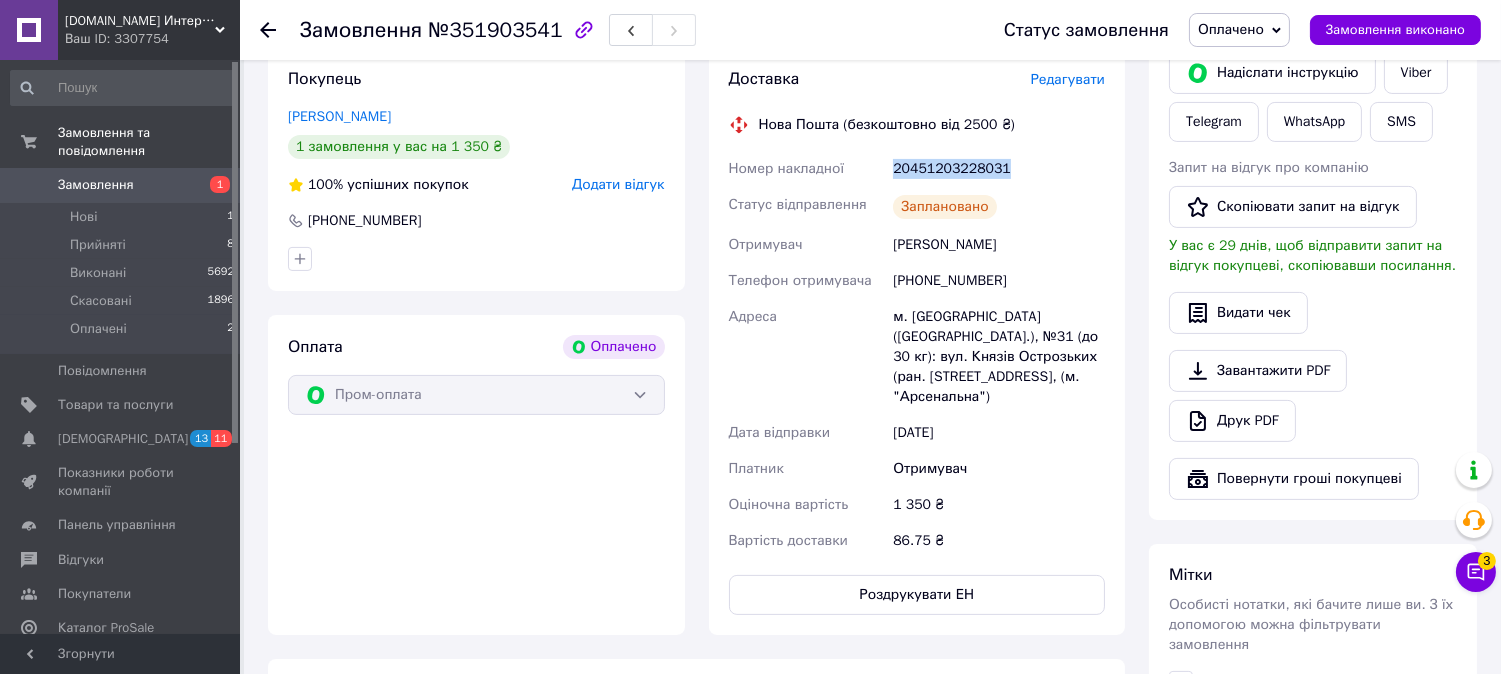 copy on "20451203228031" 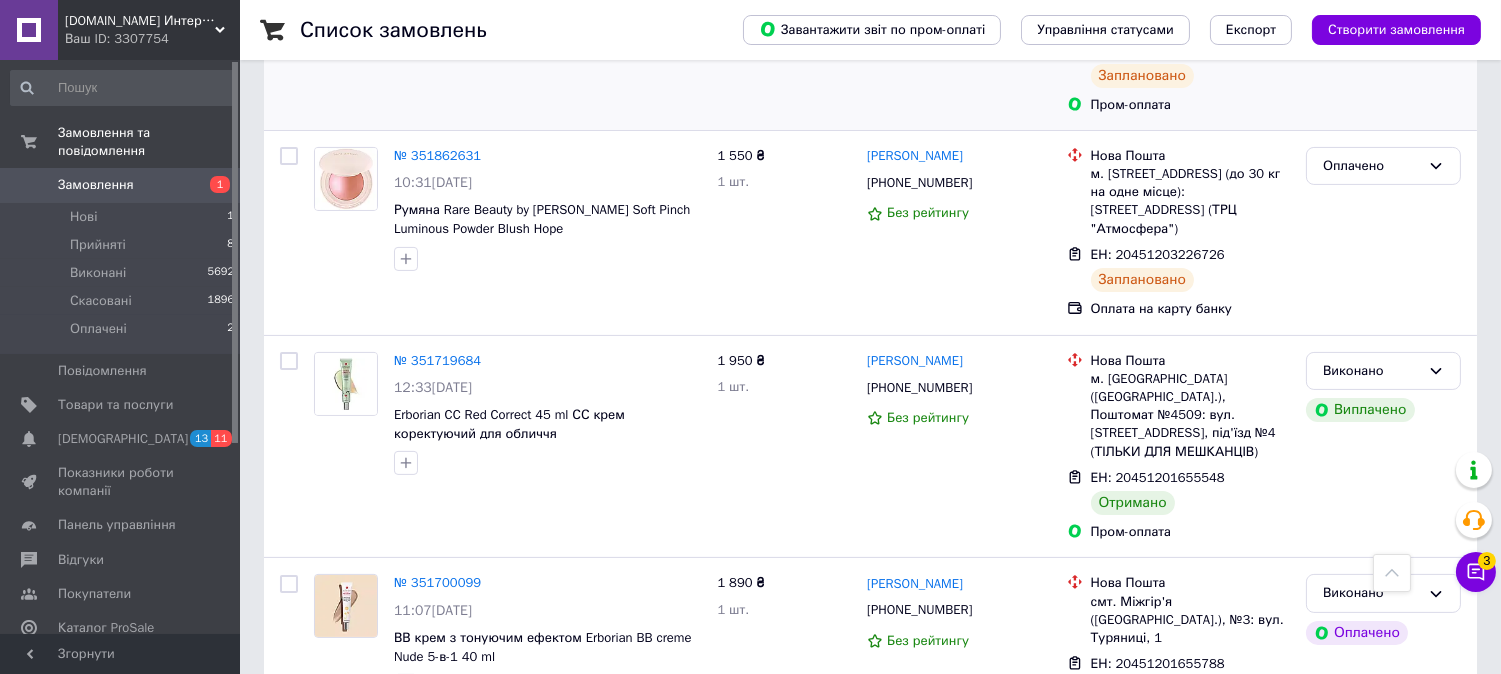 scroll, scrollTop: 888, scrollLeft: 0, axis: vertical 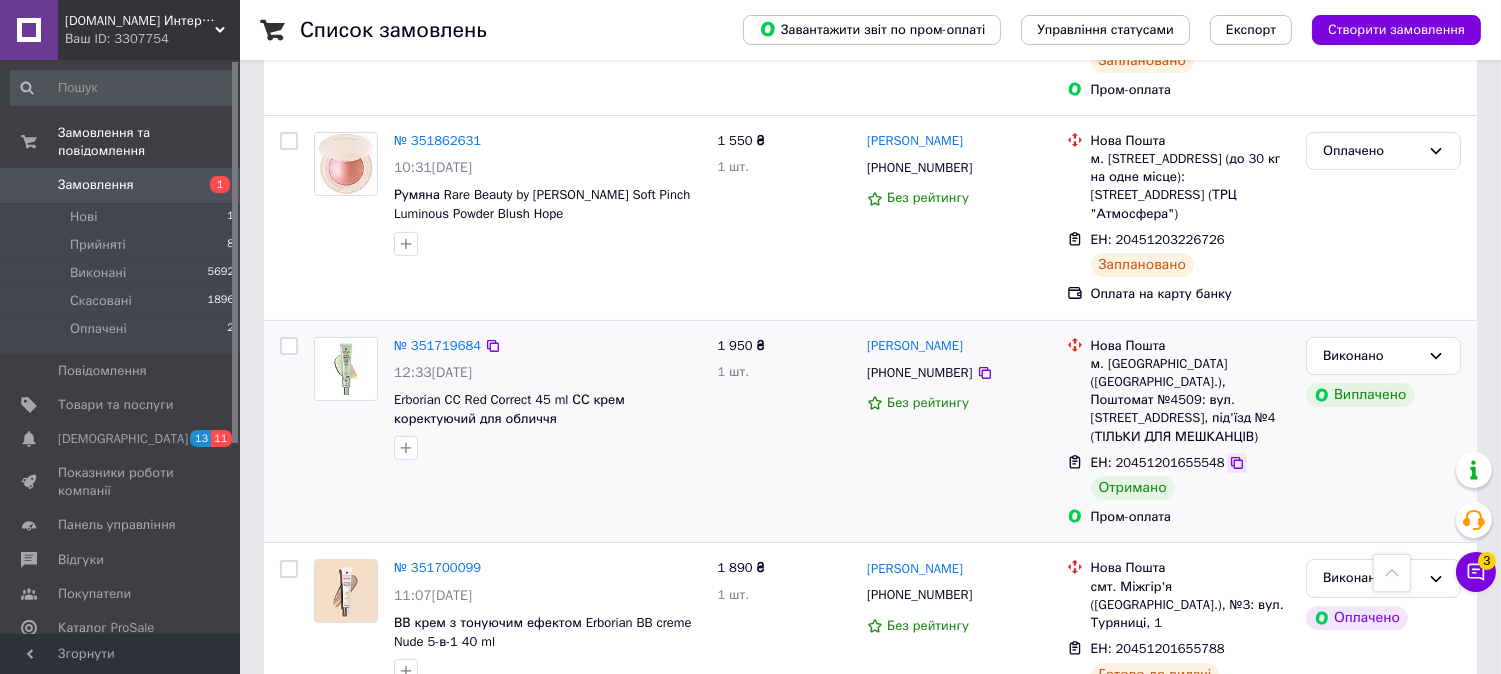 click 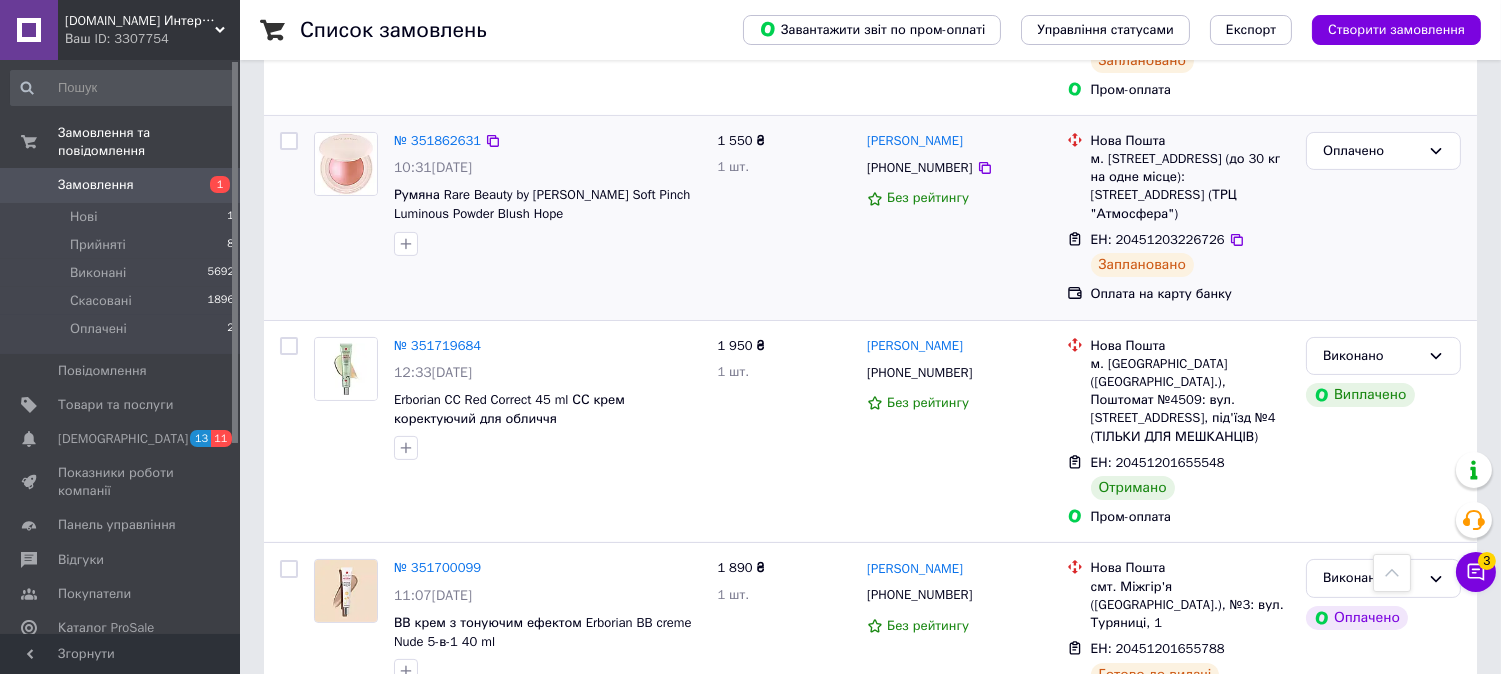 scroll, scrollTop: 1000, scrollLeft: 0, axis: vertical 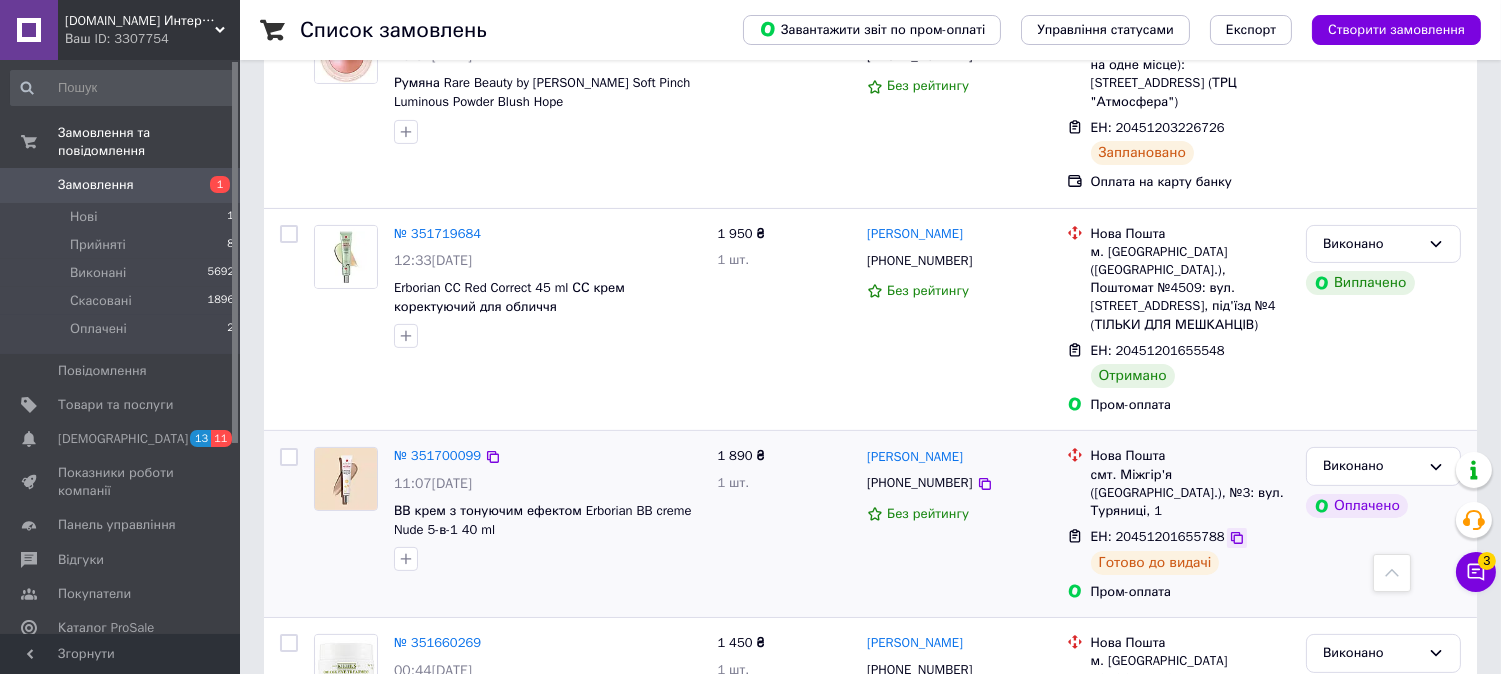click 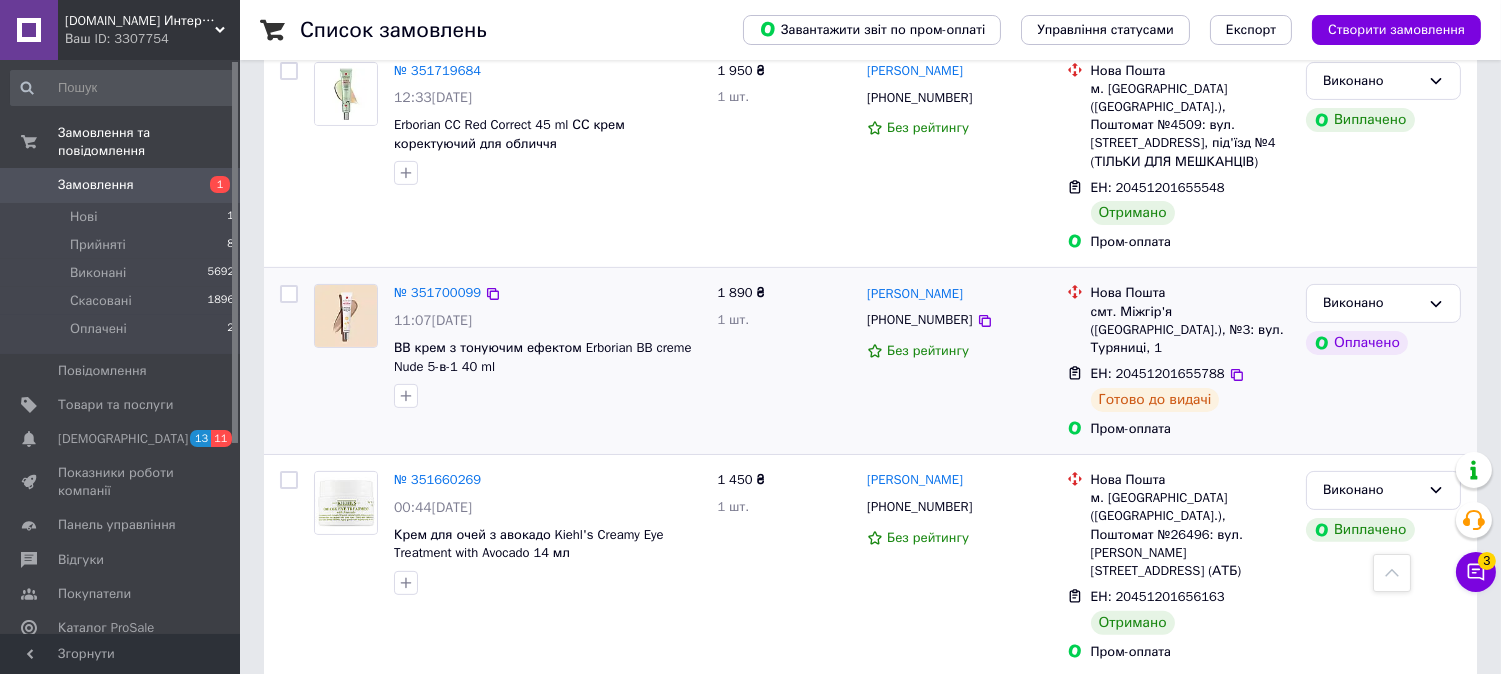 scroll, scrollTop: 1222, scrollLeft: 0, axis: vertical 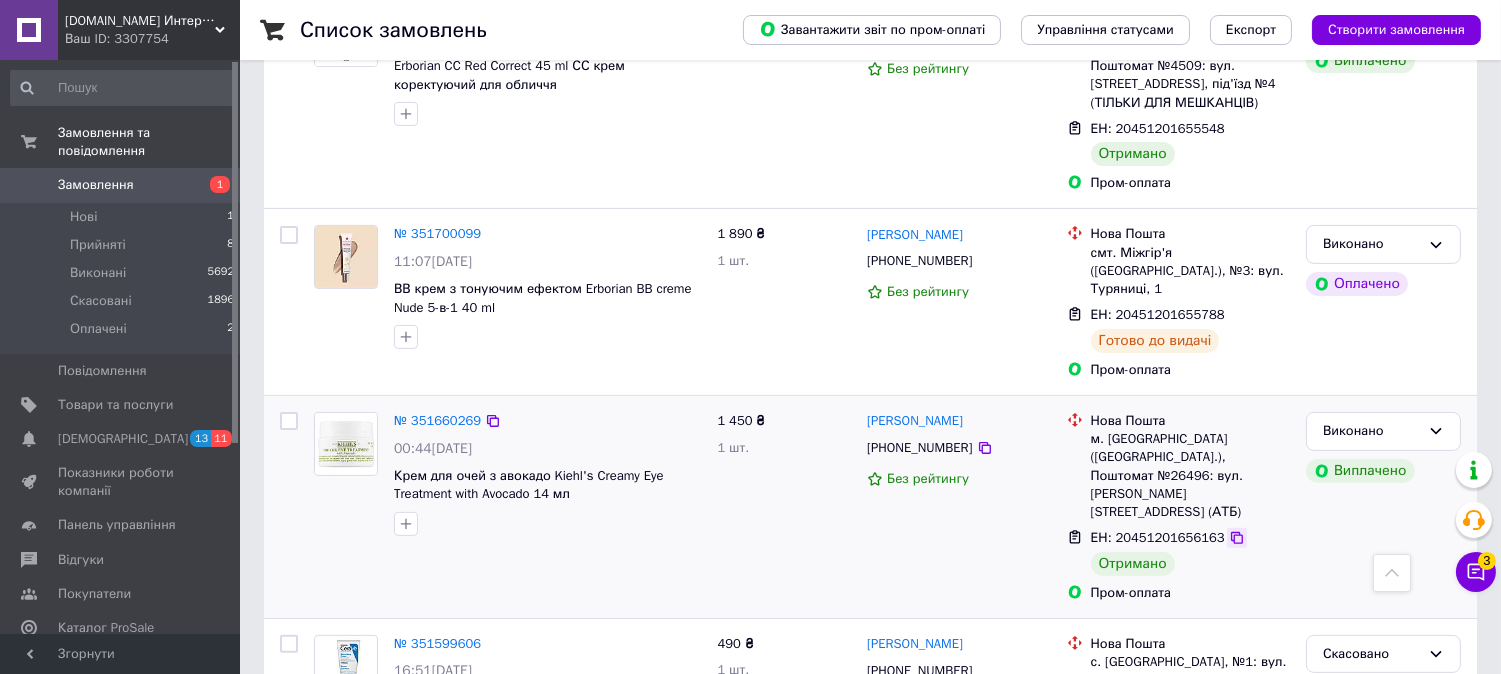 click 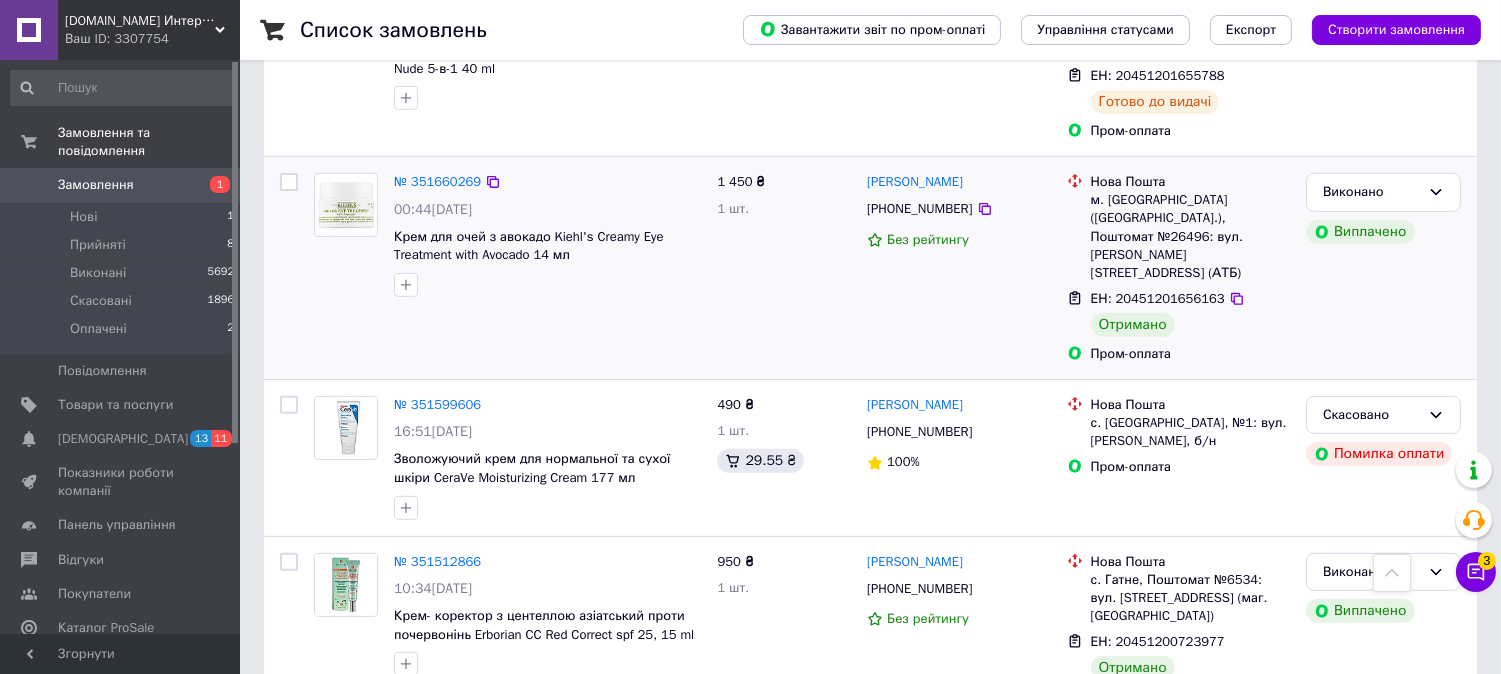 scroll, scrollTop: 1555, scrollLeft: 0, axis: vertical 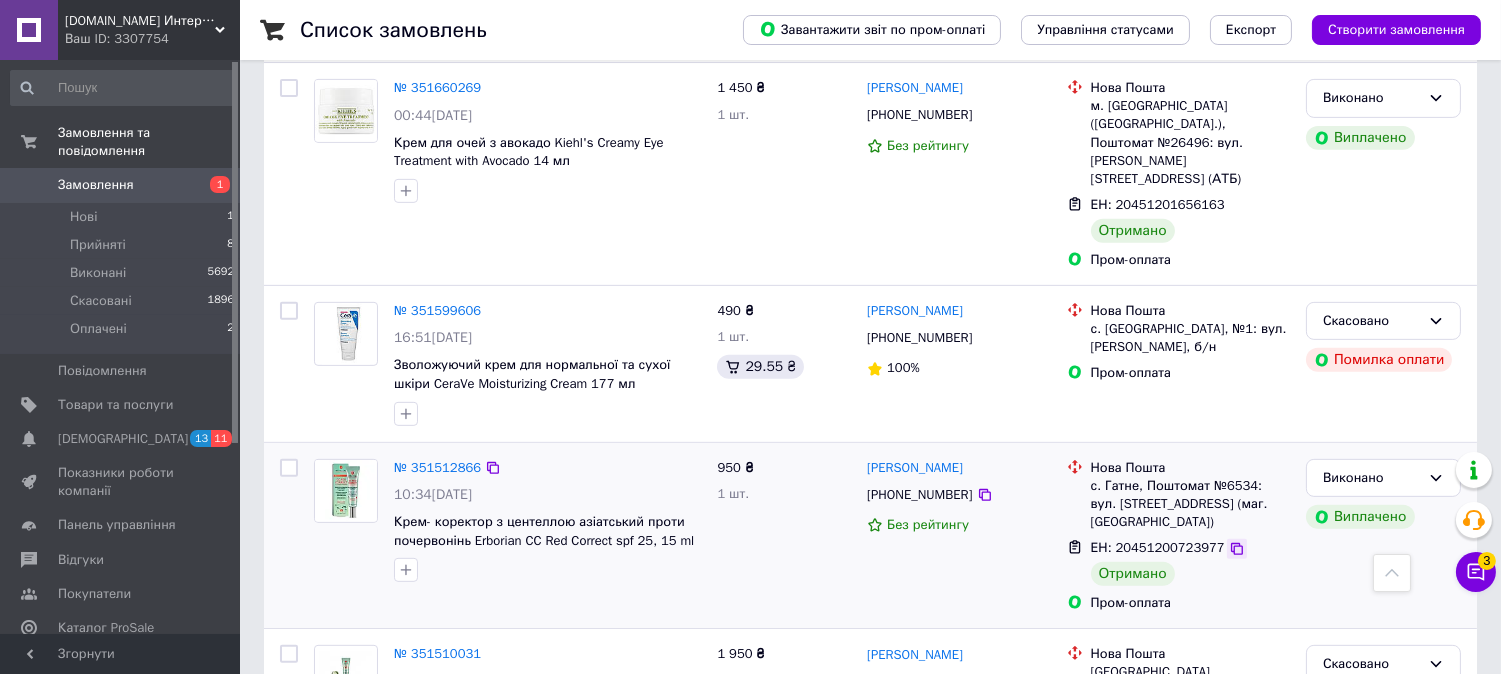 click 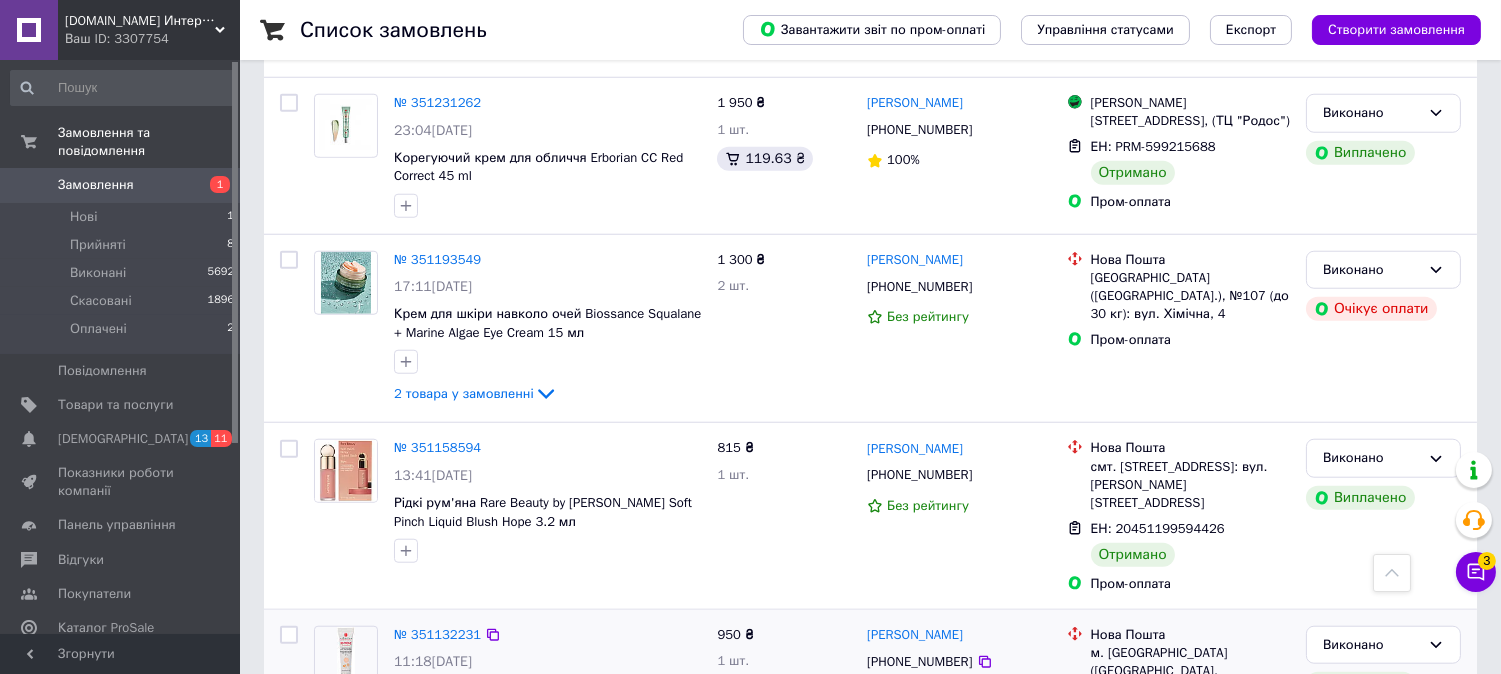 scroll, scrollTop: 3412, scrollLeft: 0, axis: vertical 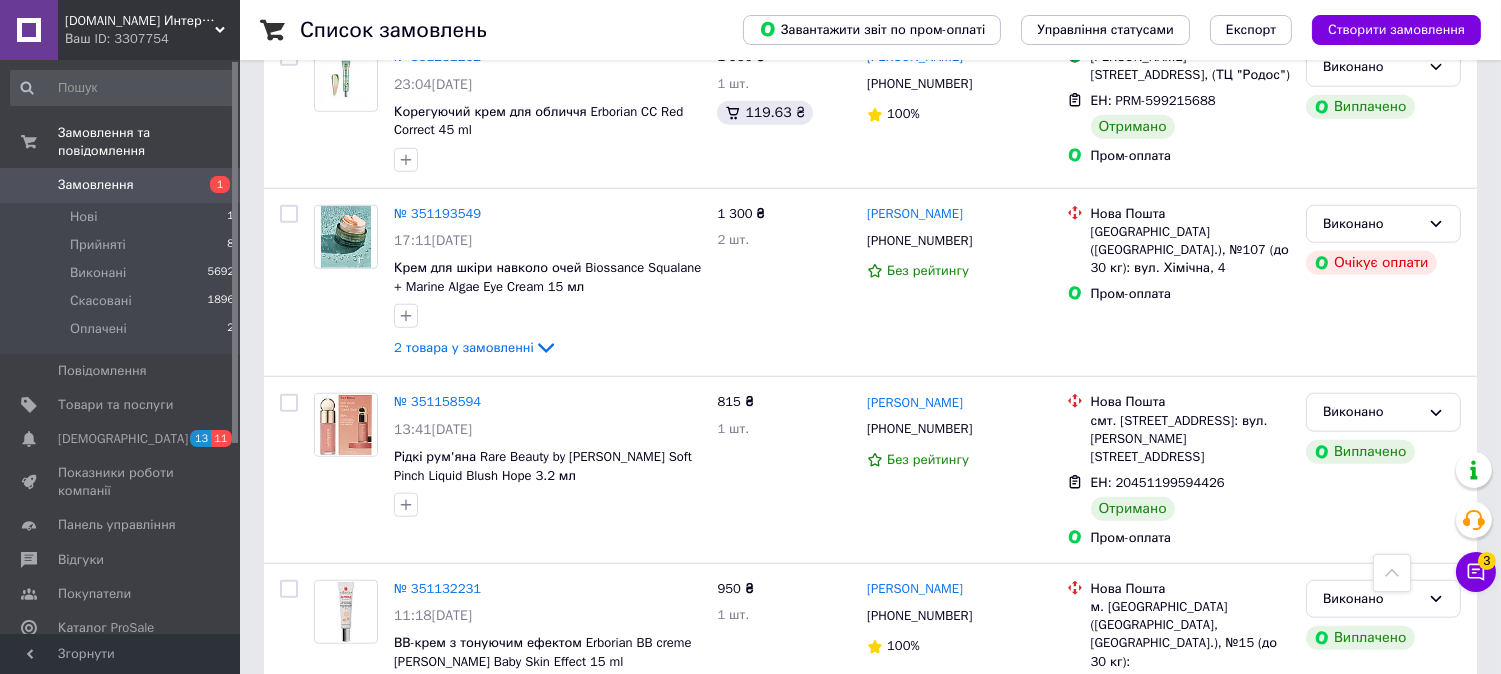 click on "2" at bounding box center (327, 849) 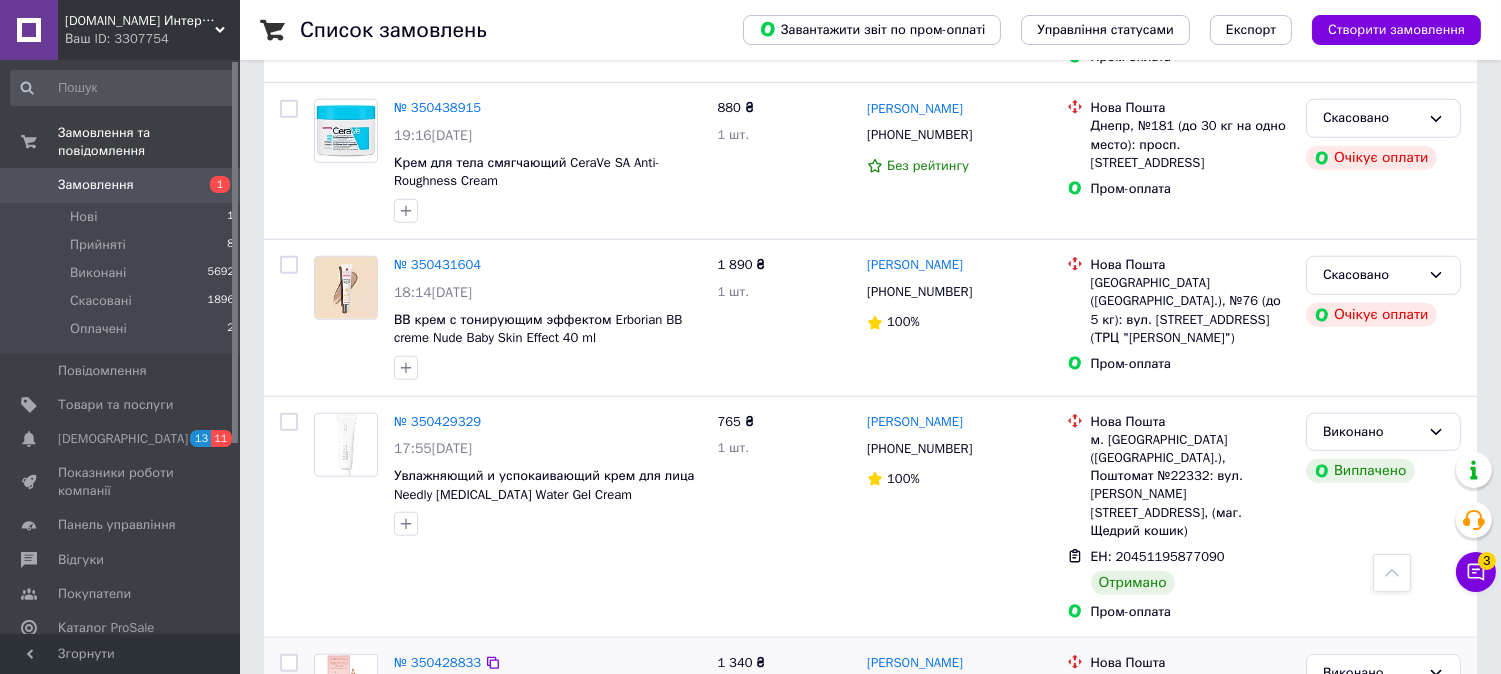 scroll, scrollTop: 3178, scrollLeft: 0, axis: vertical 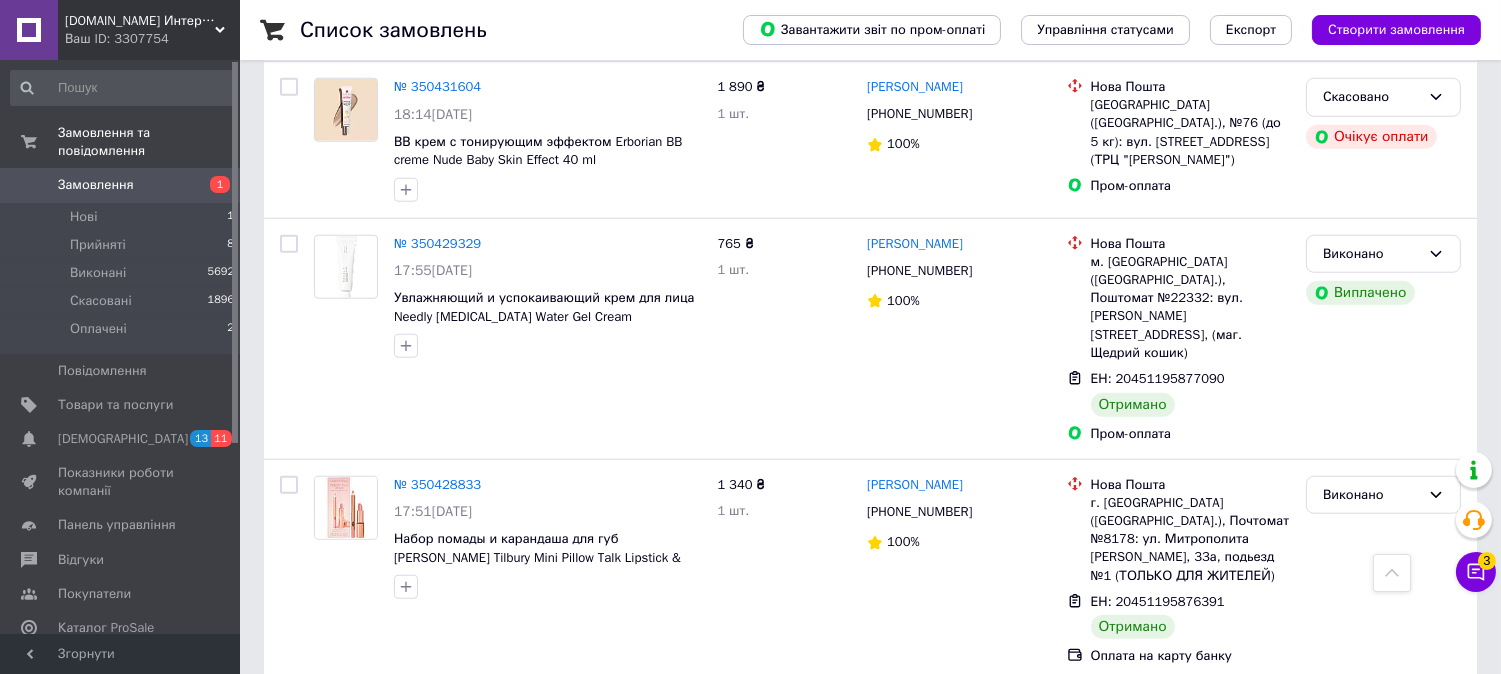 click on "1" at bounding box center (404, 883) 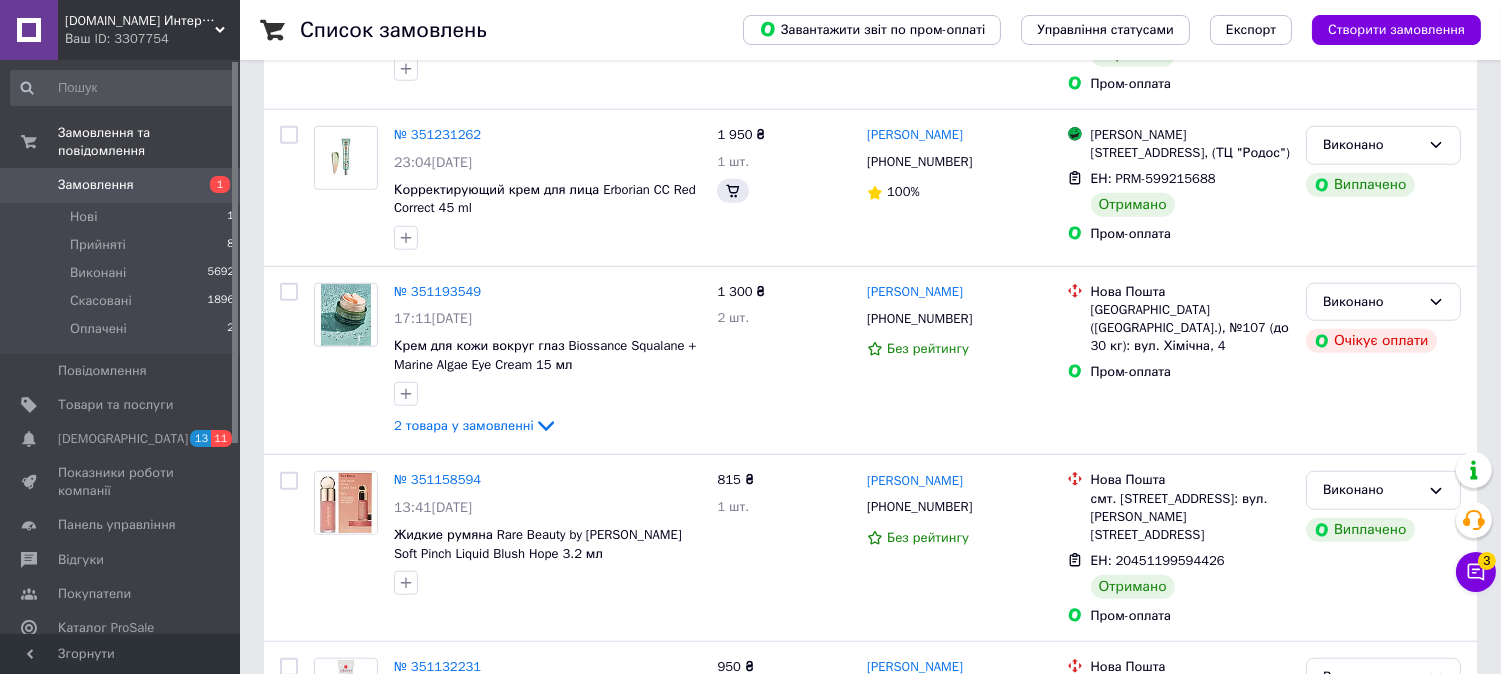 scroll, scrollTop: 0, scrollLeft: 0, axis: both 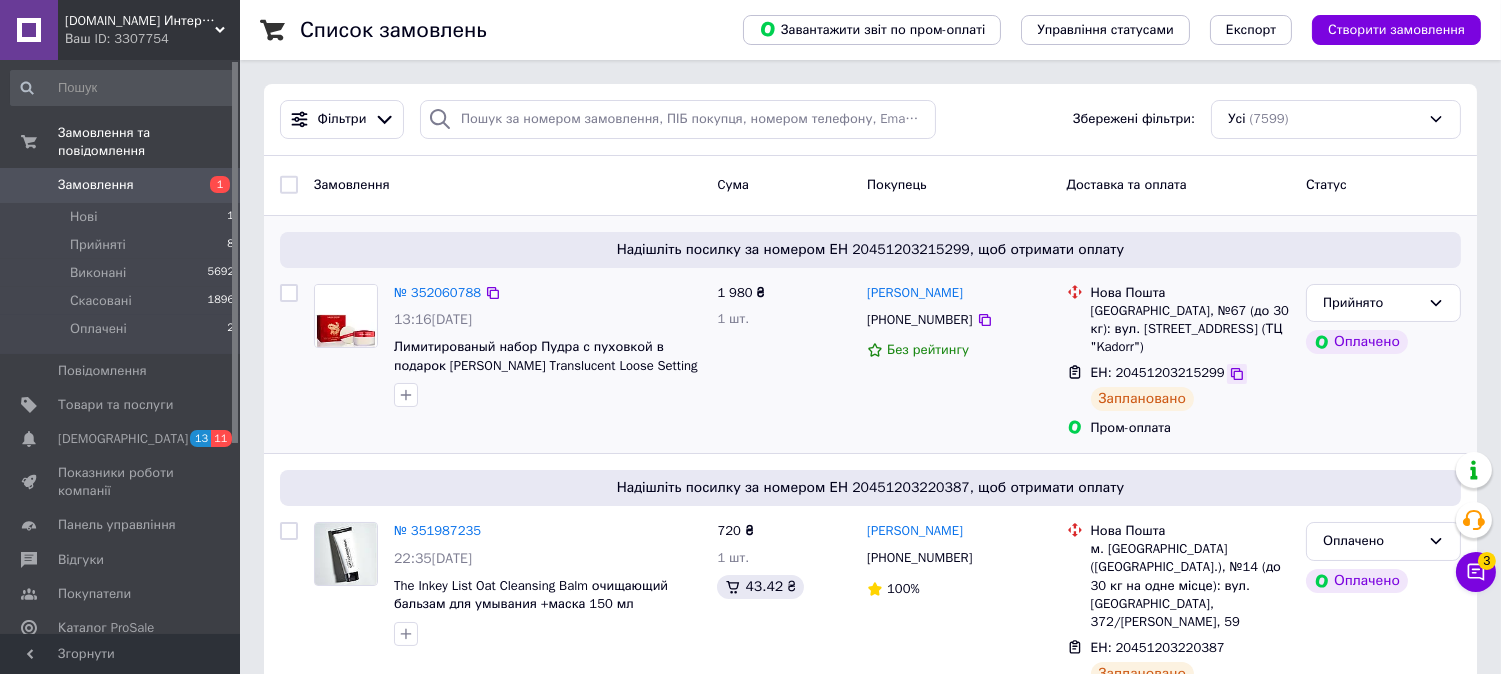 click 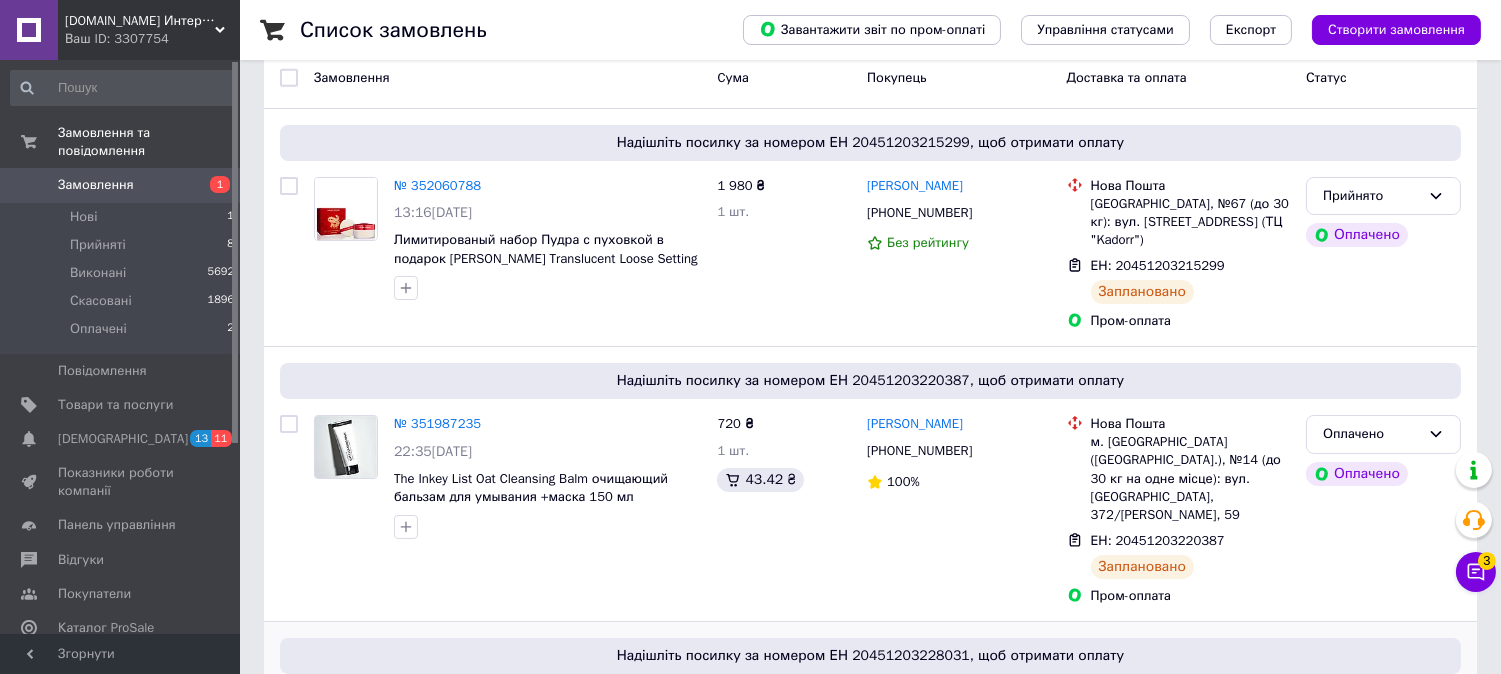 scroll, scrollTop: 222, scrollLeft: 0, axis: vertical 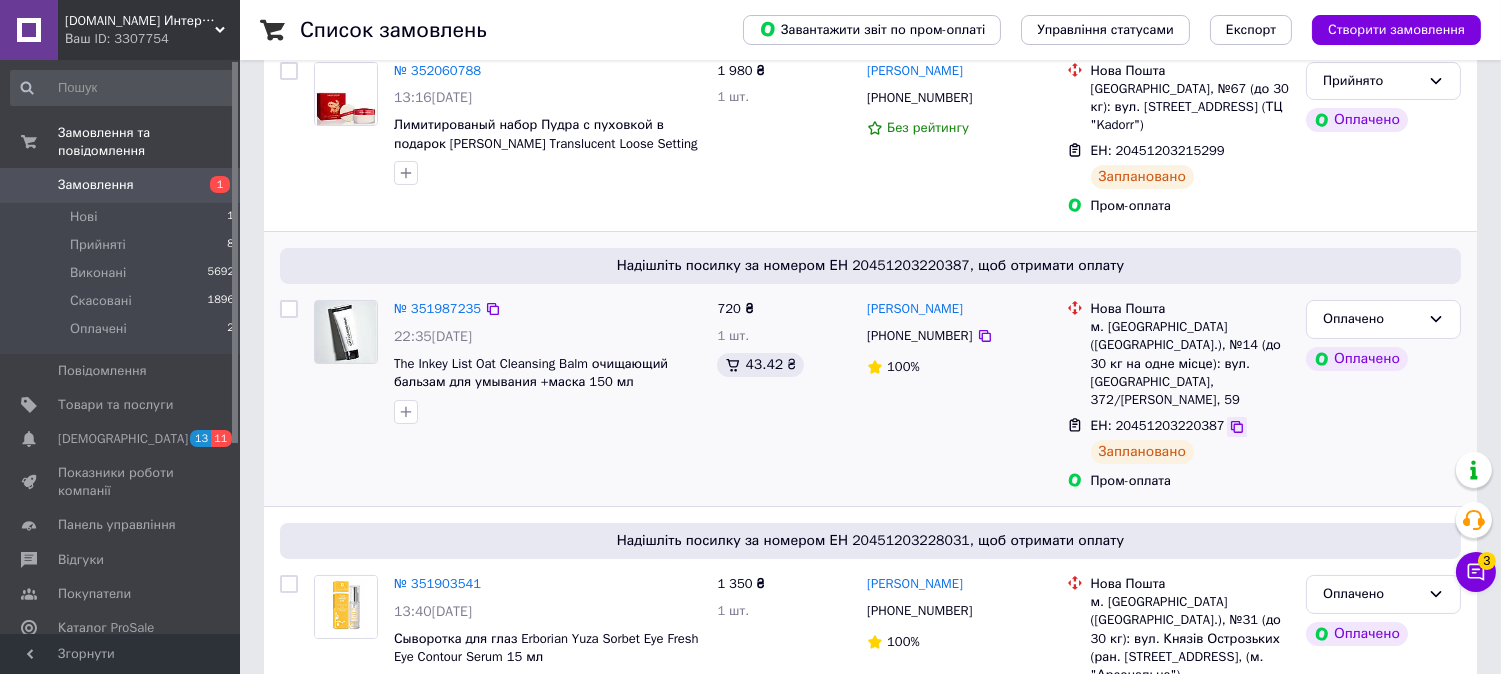 click 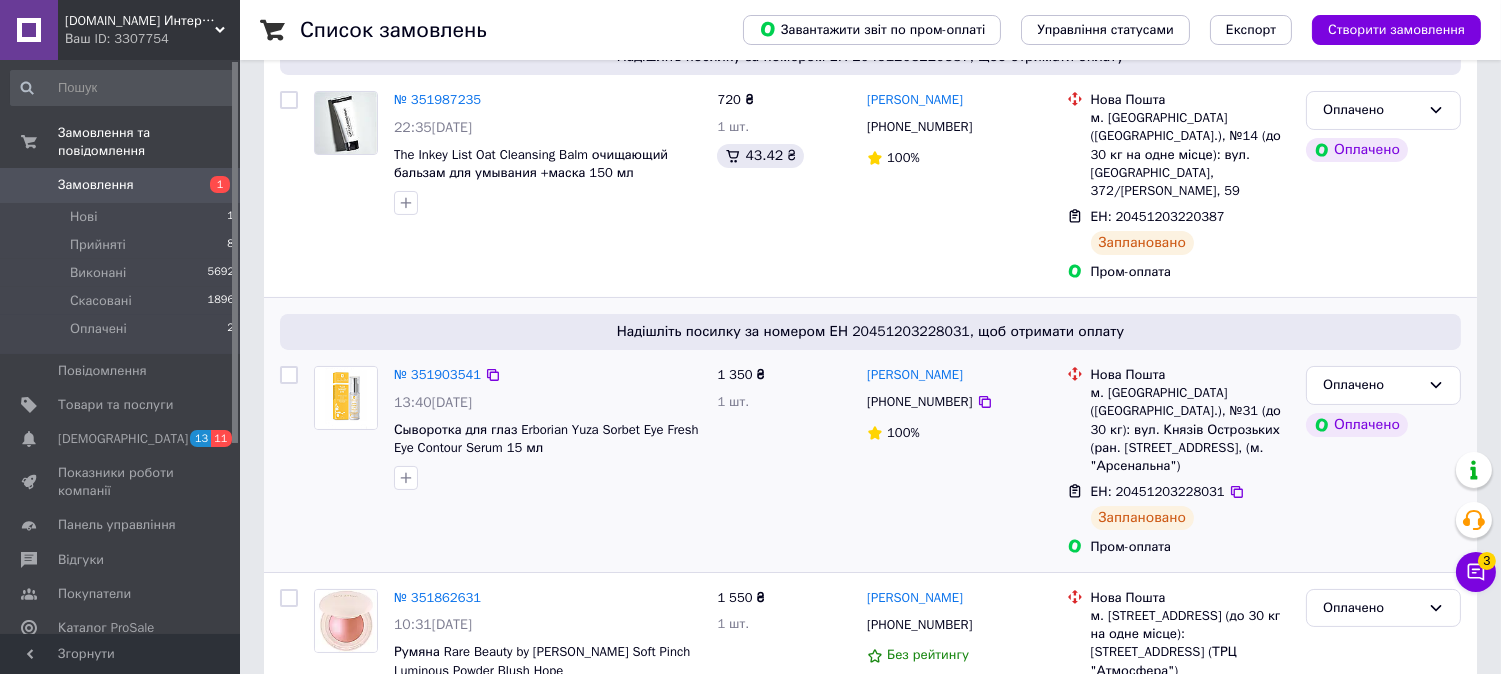 scroll, scrollTop: 444, scrollLeft: 0, axis: vertical 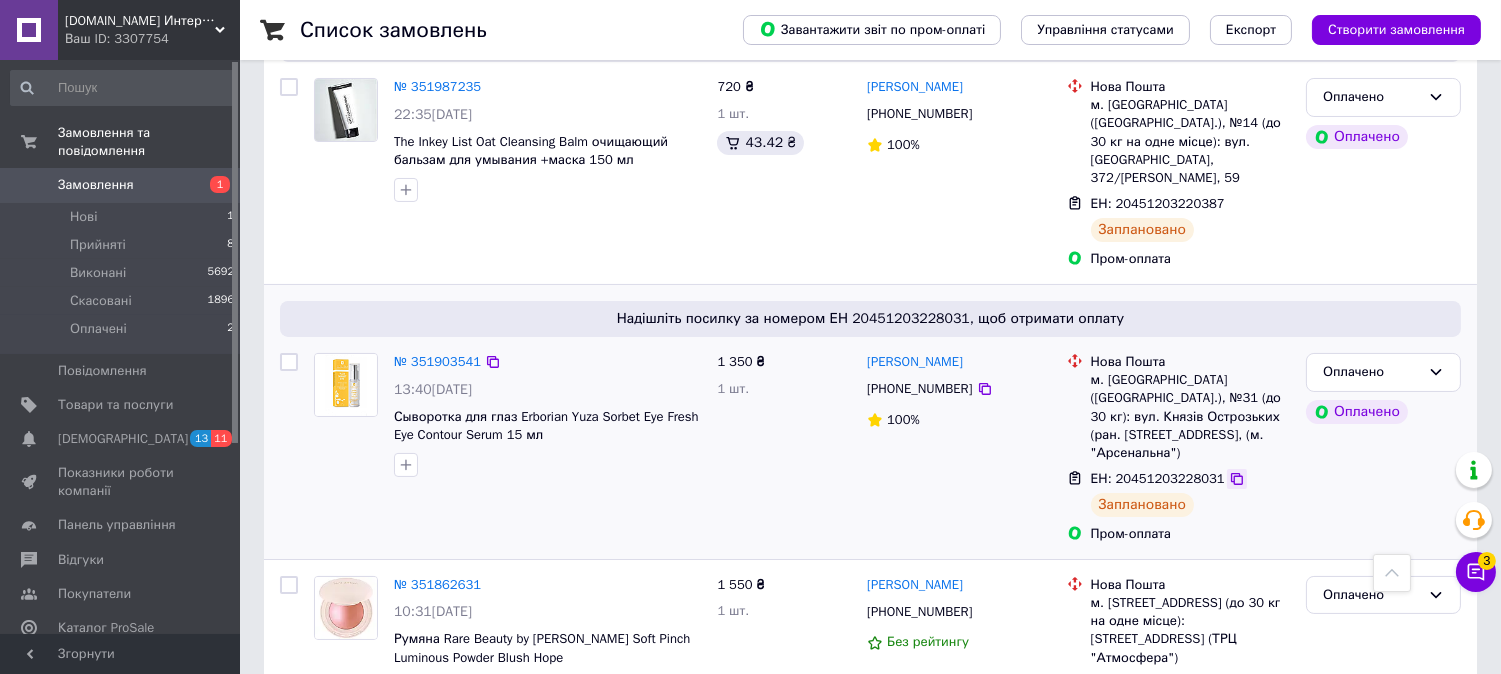 click 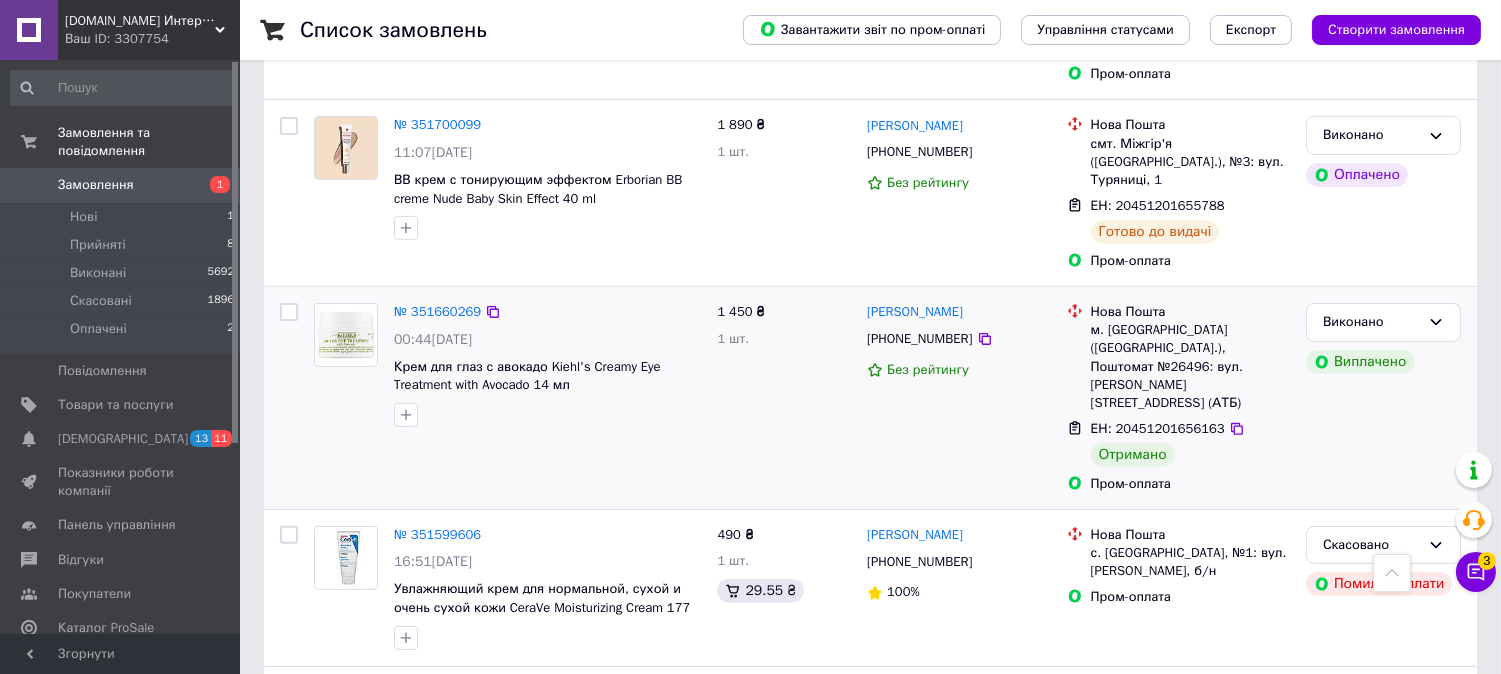 scroll, scrollTop: 1333, scrollLeft: 0, axis: vertical 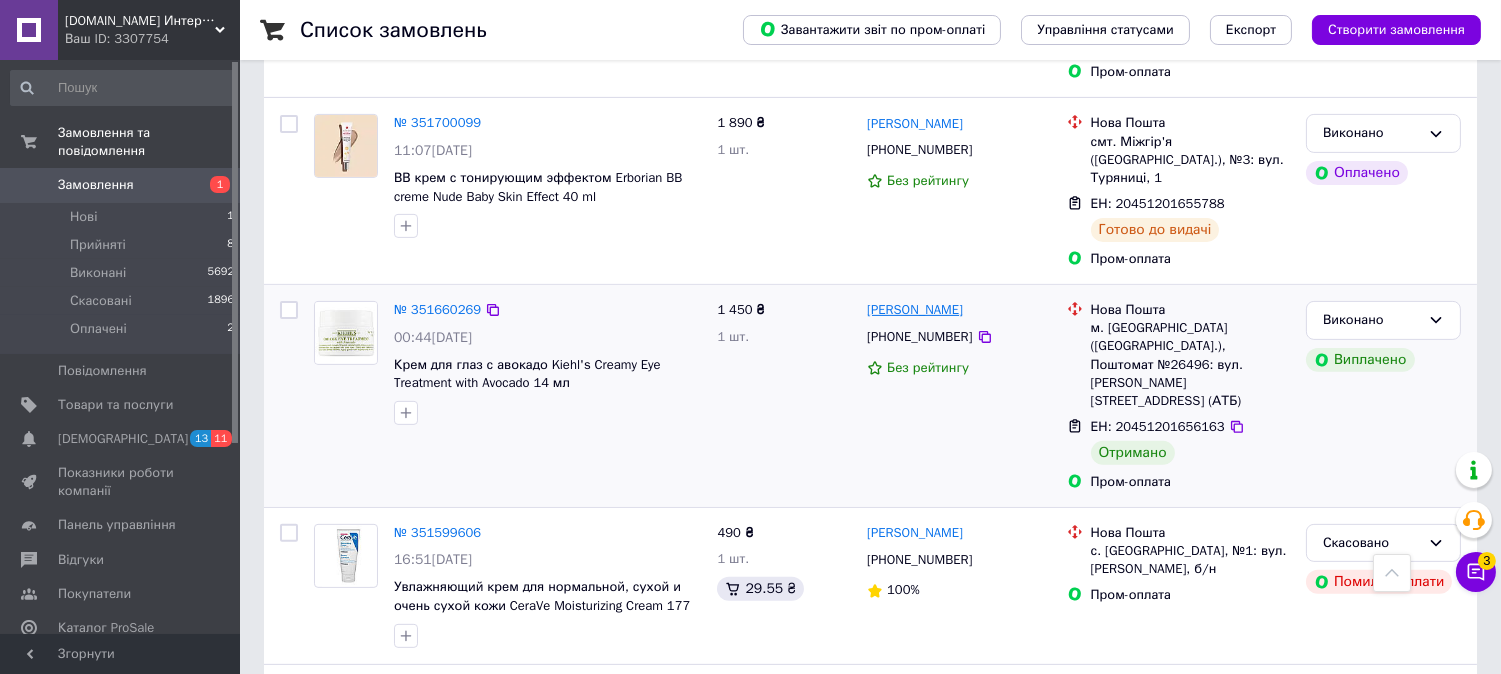 click on "[PERSON_NAME]" at bounding box center (915, 310) 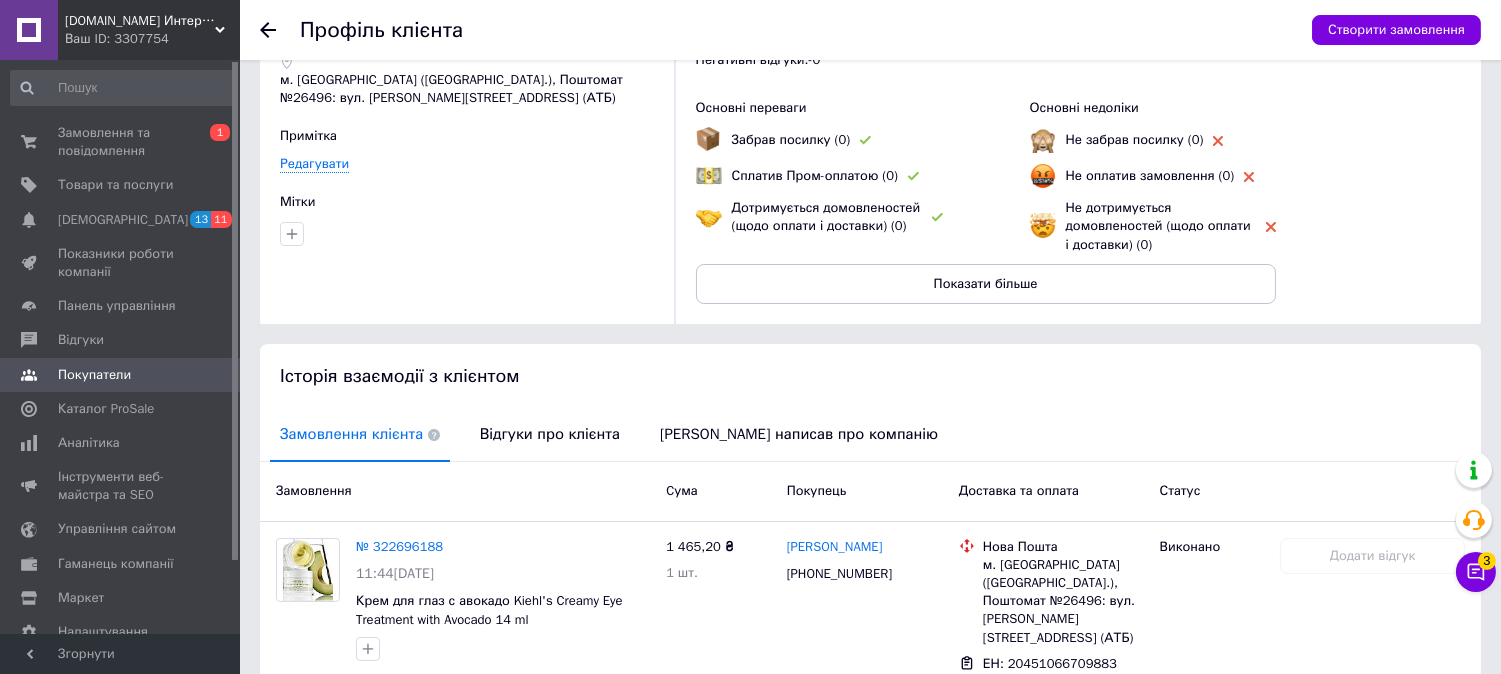 scroll, scrollTop: 222, scrollLeft: 0, axis: vertical 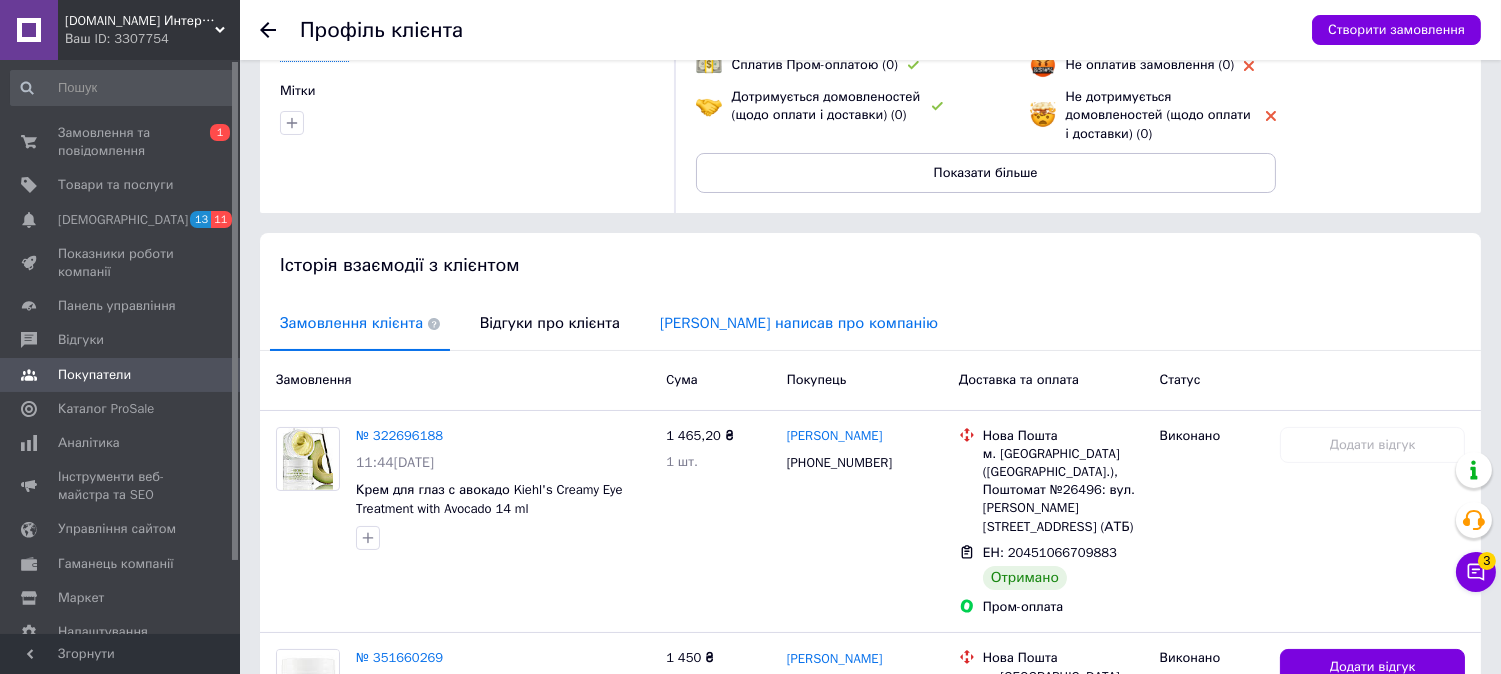 click on "[PERSON_NAME] написав про компанію" at bounding box center [799, 323] 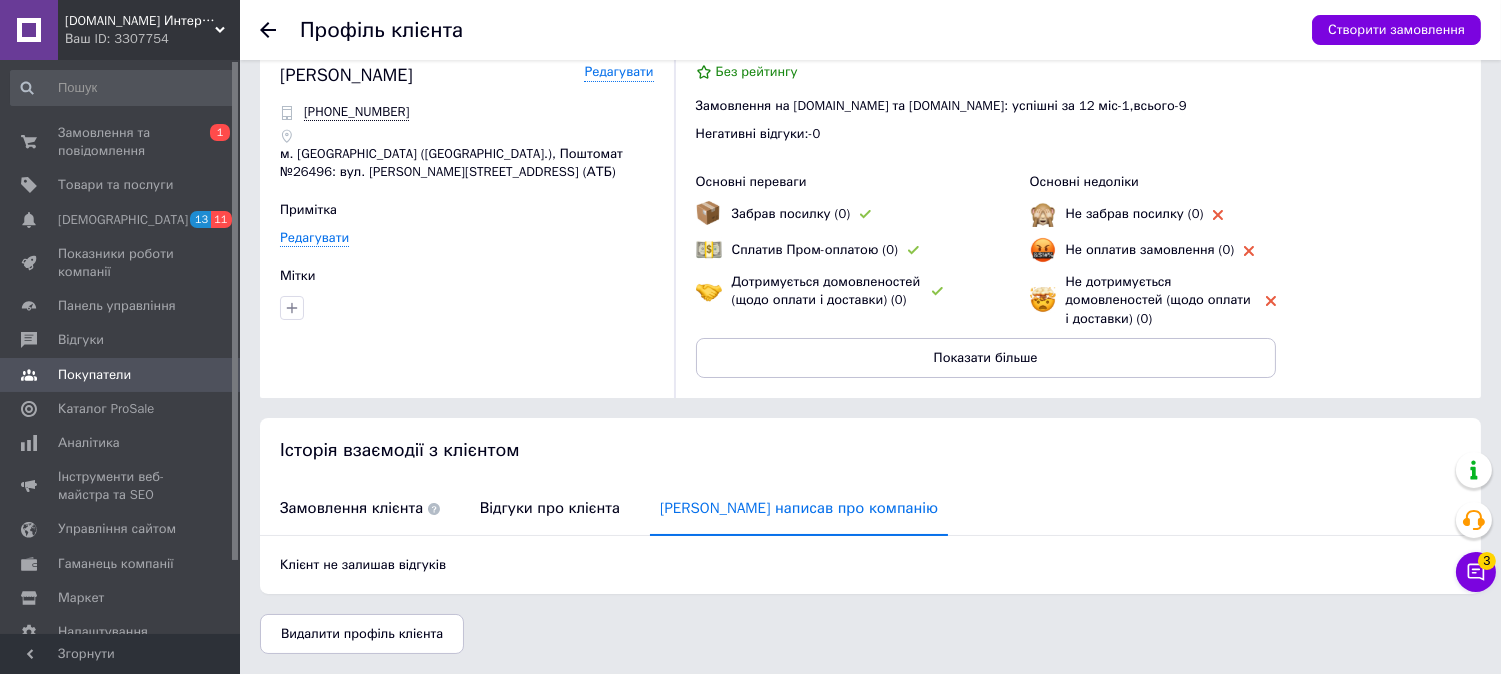 scroll, scrollTop: 35, scrollLeft: 0, axis: vertical 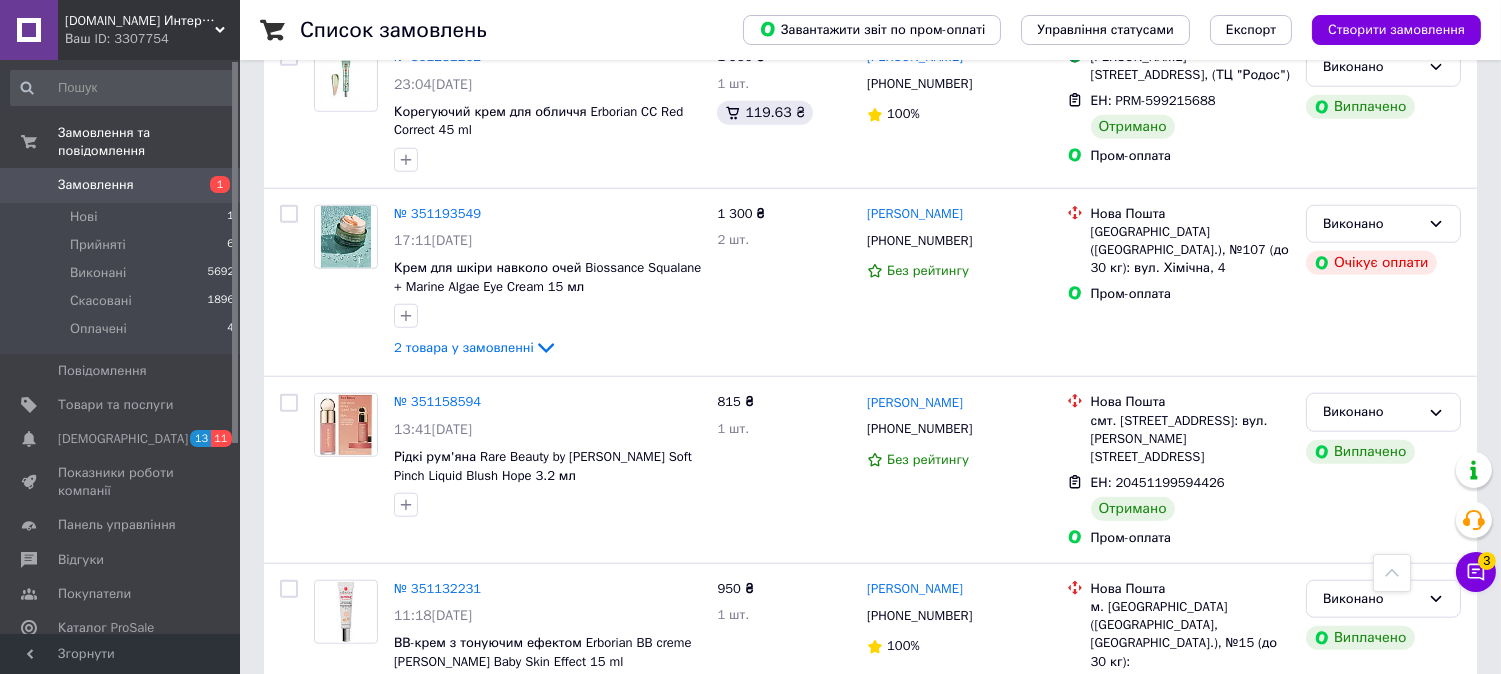 click on "2" at bounding box center (327, 849) 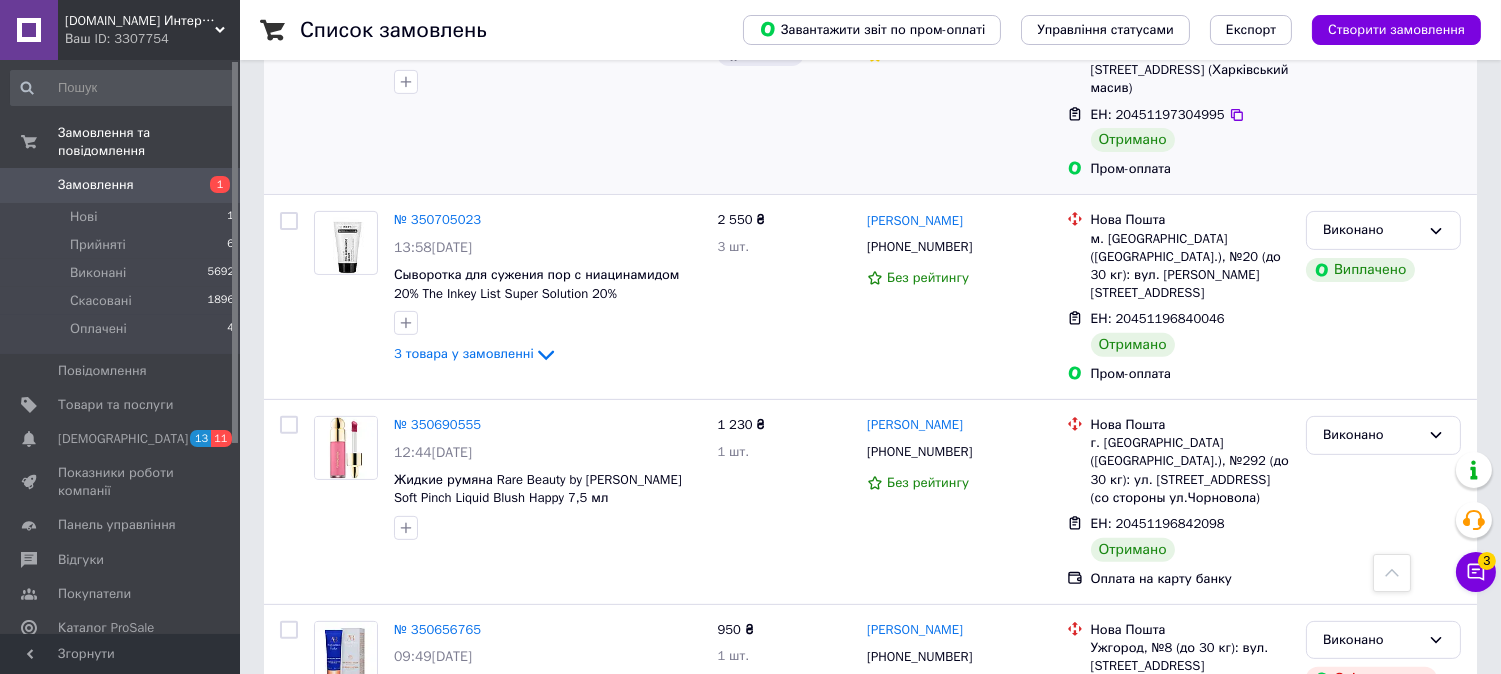 scroll, scrollTop: 1444, scrollLeft: 0, axis: vertical 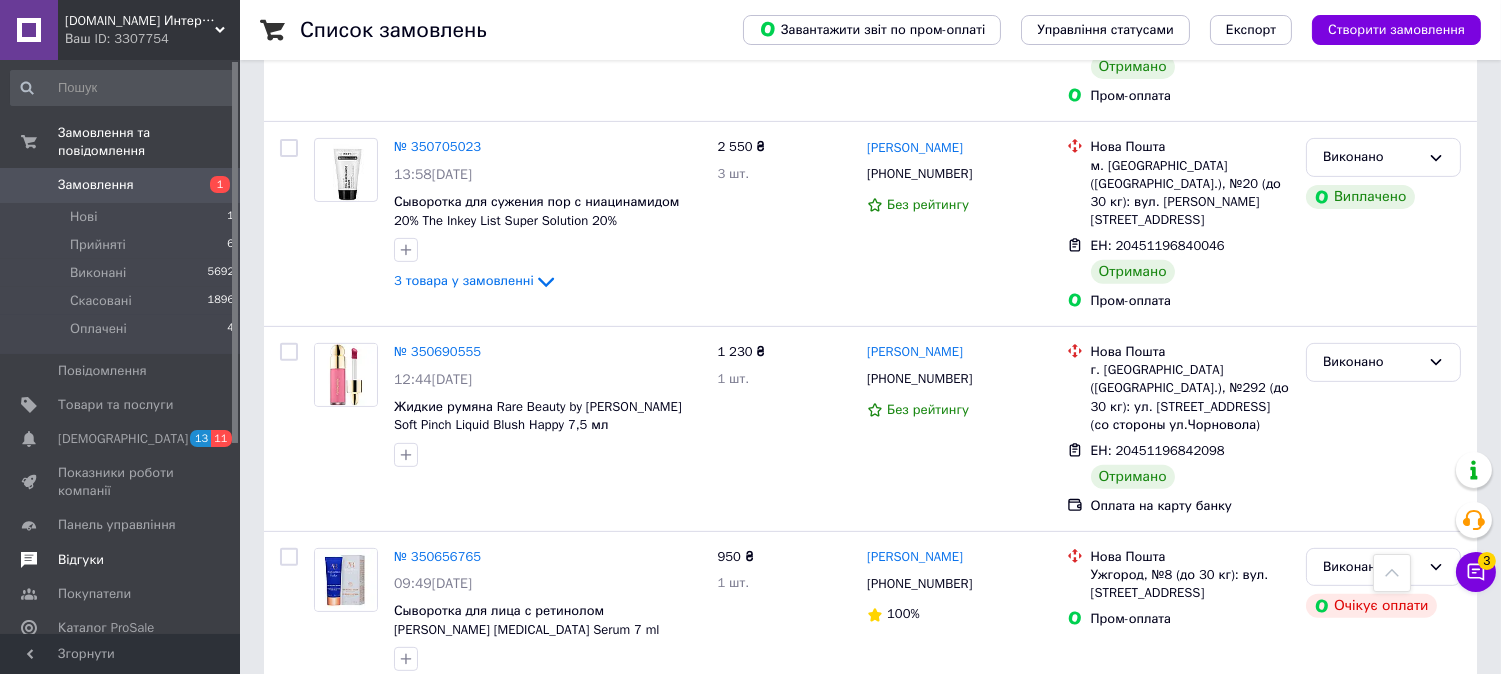 click on "Відгуки" at bounding box center [81, 560] 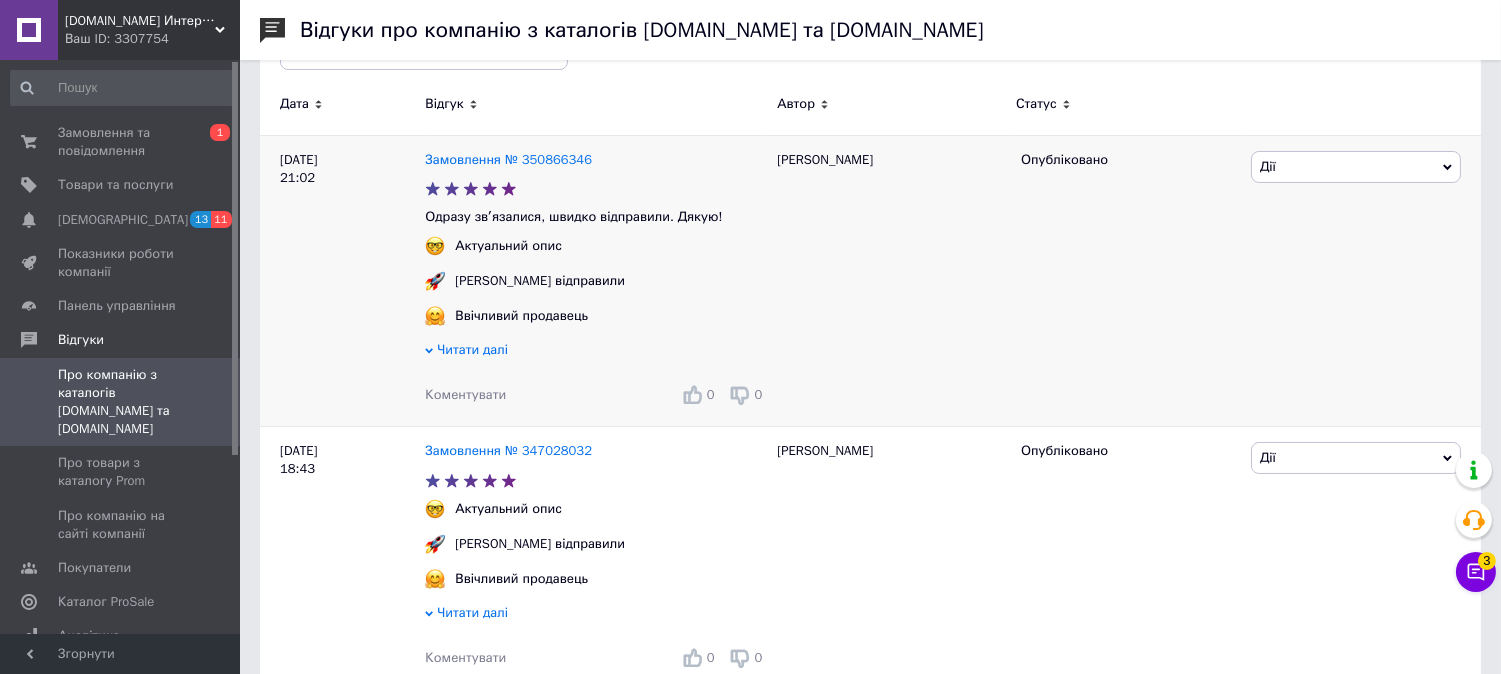 scroll, scrollTop: 333, scrollLeft: 0, axis: vertical 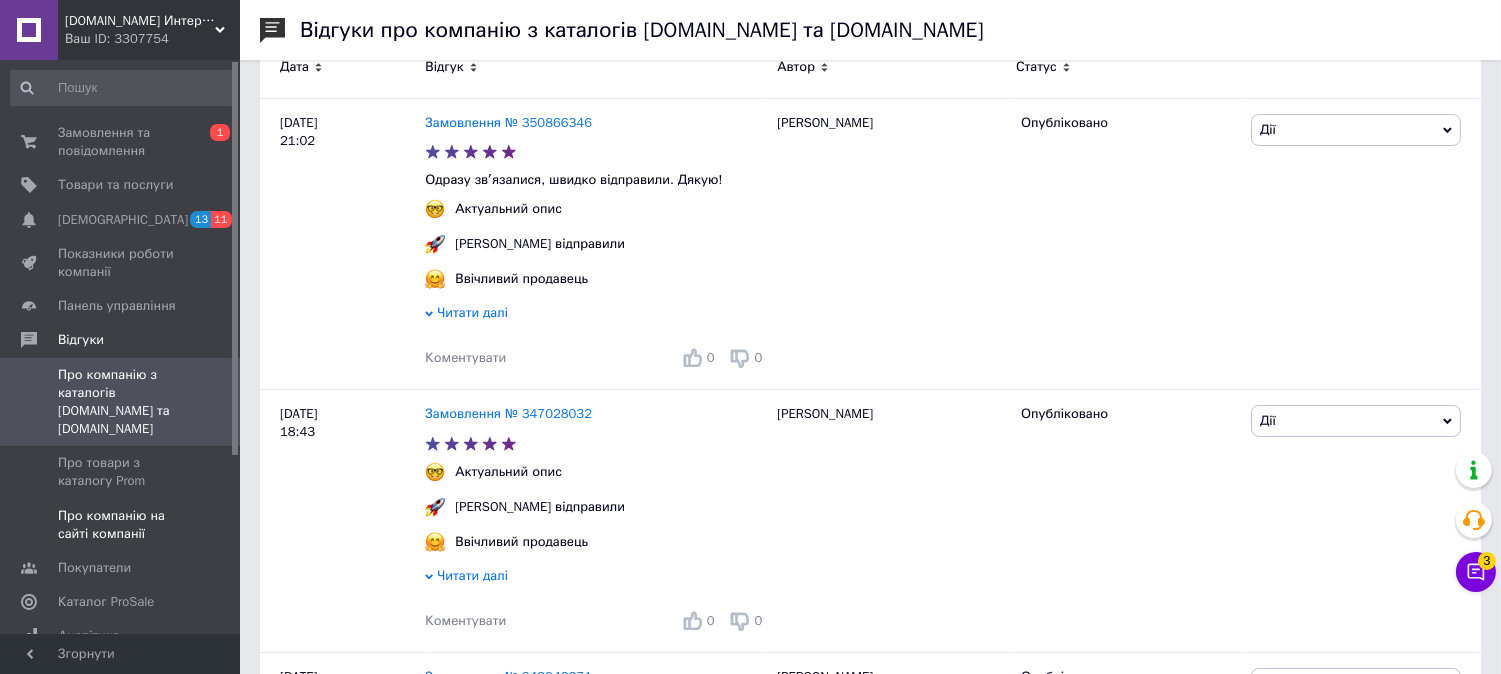click on "Про компанію на сайті компанії" at bounding box center [121, 525] 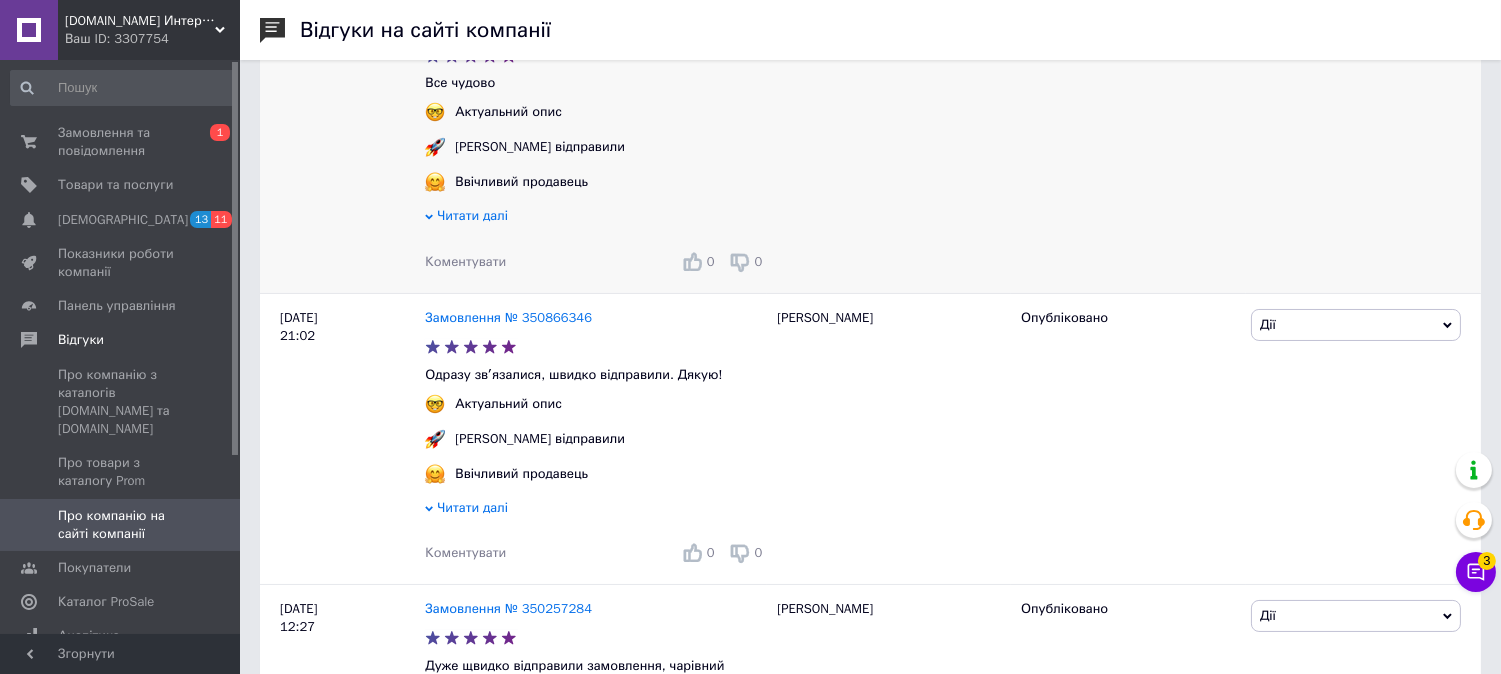 scroll, scrollTop: 0, scrollLeft: 0, axis: both 